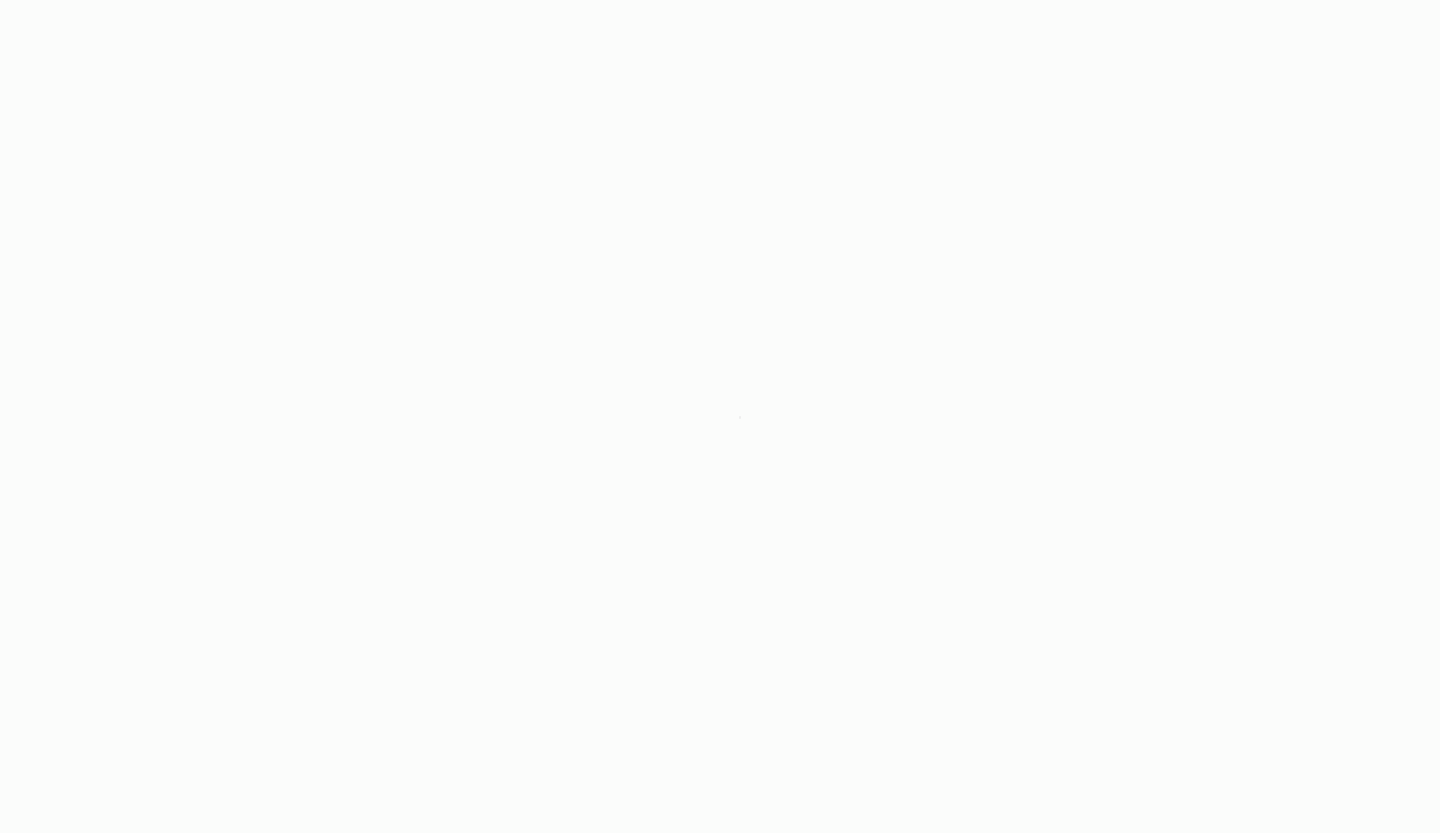 scroll, scrollTop: 0, scrollLeft: 0, axis: both 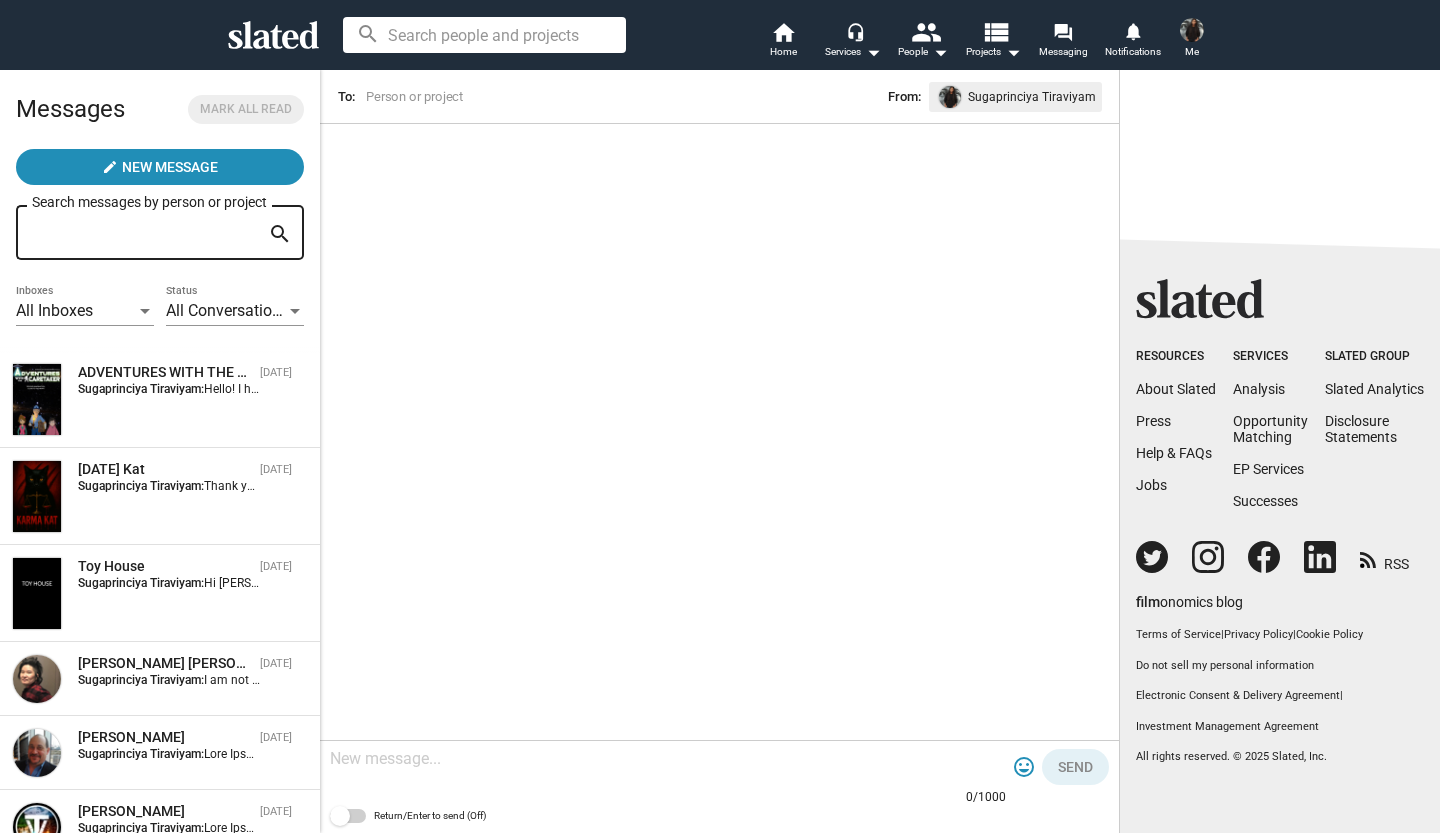 click on "Hello!
I have written/directed/produced an animated short film entitled ADVENTURES
WITH THE CARETAKER. It has now won awards at over 40 film festivals around
the world. The film is actually the first third of a feature we are in
production on and we are seeking funding/distribution.
A family adventure/fantasy, ADVENTURES WITH THE CARETAKER is about a man
who has a secret job taking care of creatures like Bigfoot, The Loch Ness
Monster and The Abominable Snowman.
Here is a secure link to the 25 minute film (The first 25 minutes of the
feature):
[URL][DOMAIN_NAME]
Here is a link to the trailer, featuring reactions from film festival
audience members:
[URL][DOMAIN_NAME]
If you would like to discuss further, please let me know.
Best,
[PERSON_NAME]
Shadowlight Entertainment" at bounding box center (2345, 389) 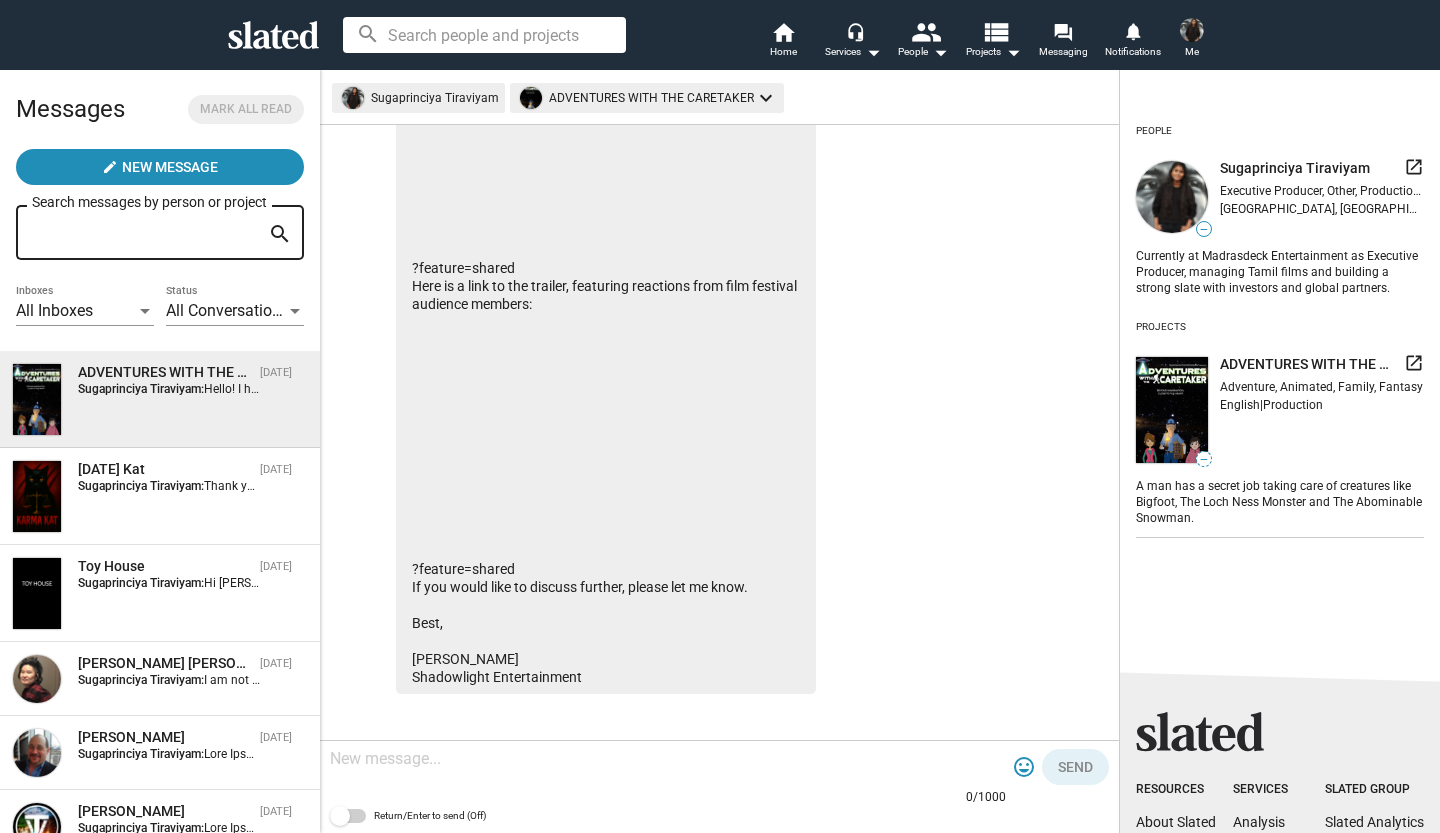 scroll, scrollTop: 1105, scrollLeft: 0, axis: vertical 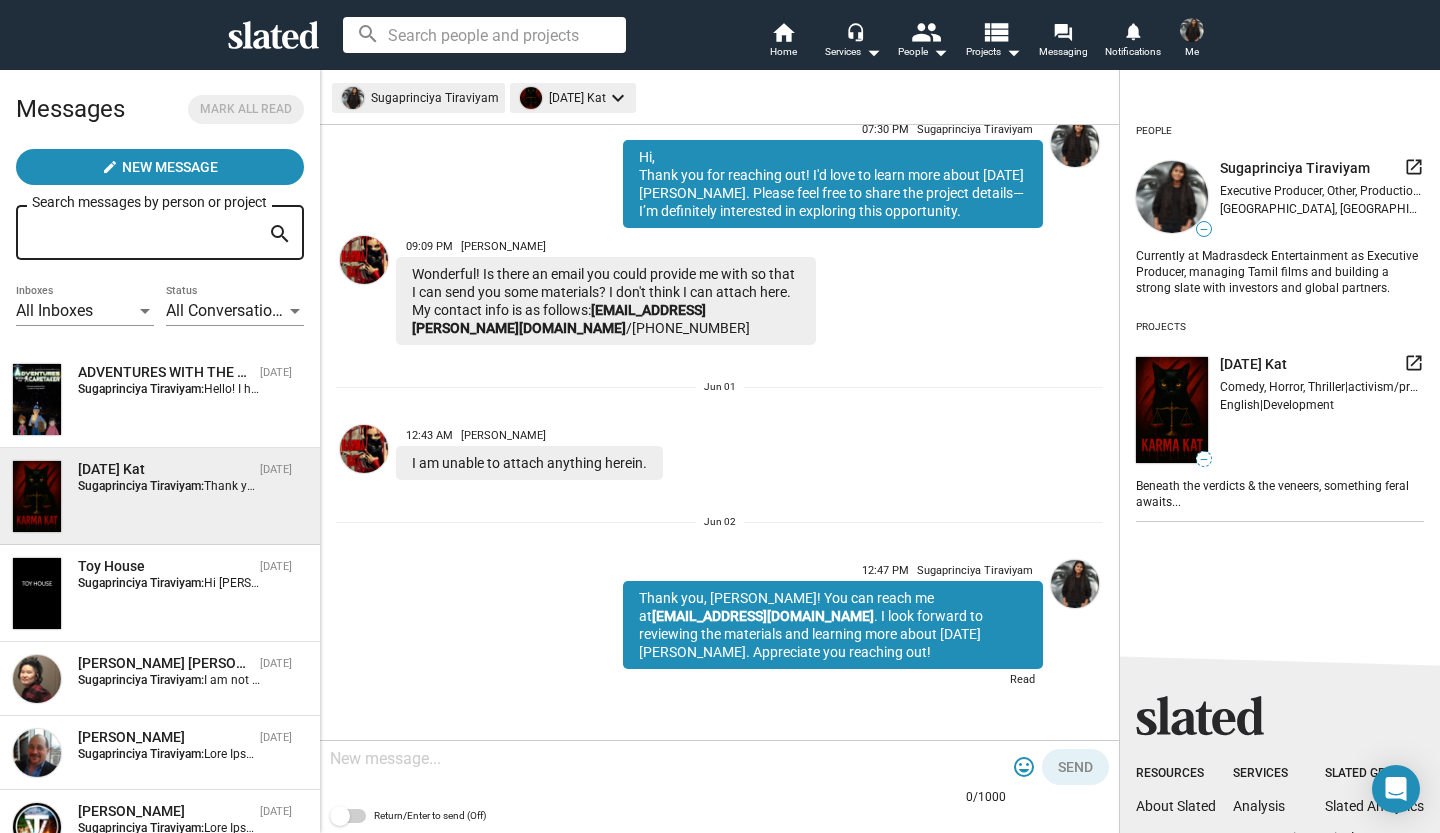 click on "Toy House Apr 10 Sugaprinciya Tiraviyam:  Hi Sam,
Thank you so much for your kind message and support. I truly appreciate you surfacing my profile for Toy House. I’m looking forward to connecting with William and exploring how I can contribute to this exciting project as a distributor.
Thanks again for the opportunity. I’ll keep you updated on the progress!
Warm regards,
Sugaprinciya Tiraviyam" at bounding box center [160, 593] 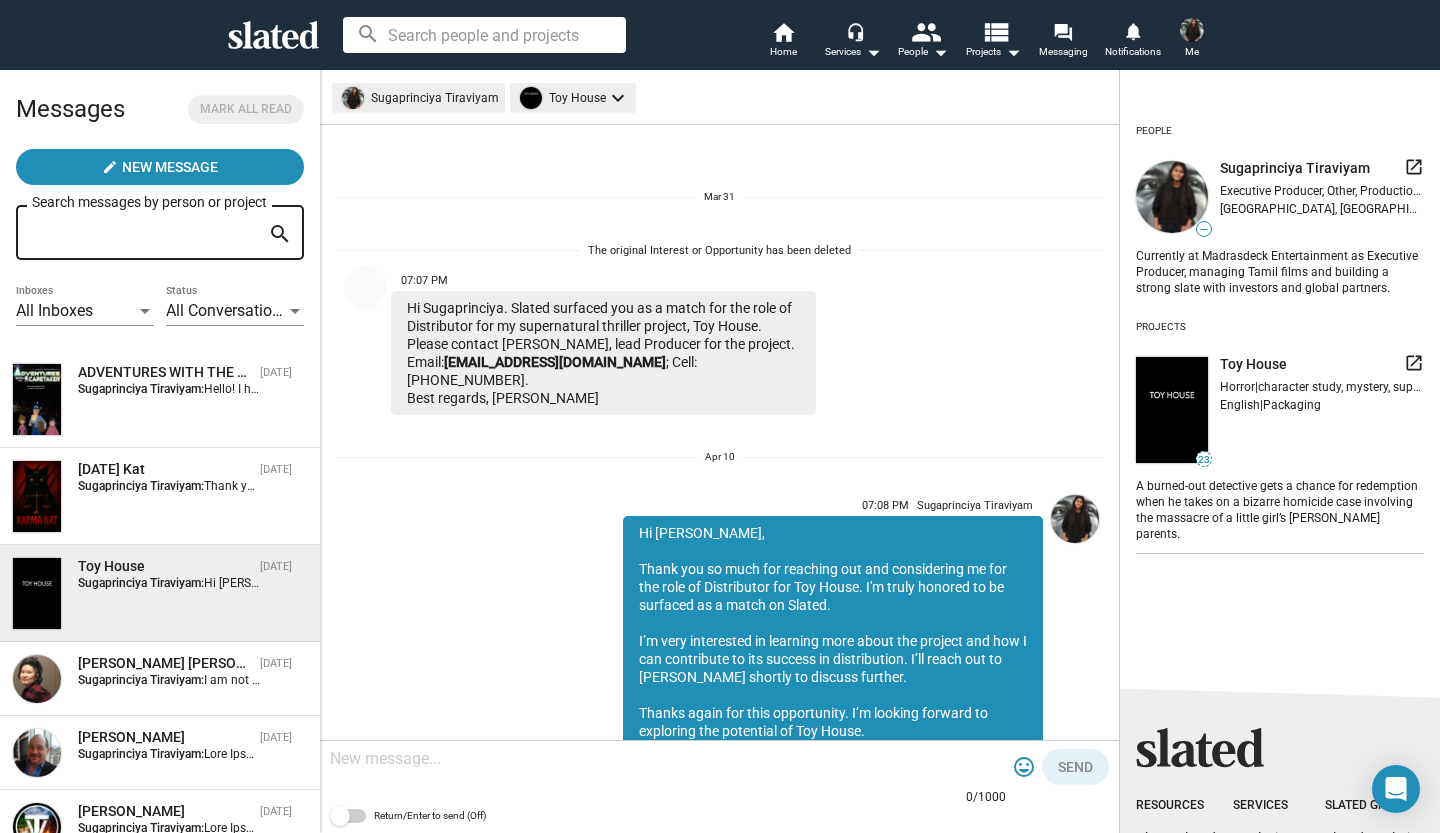 scroll, scrollTop: 639, scrollLeft: 0, axis: vertical 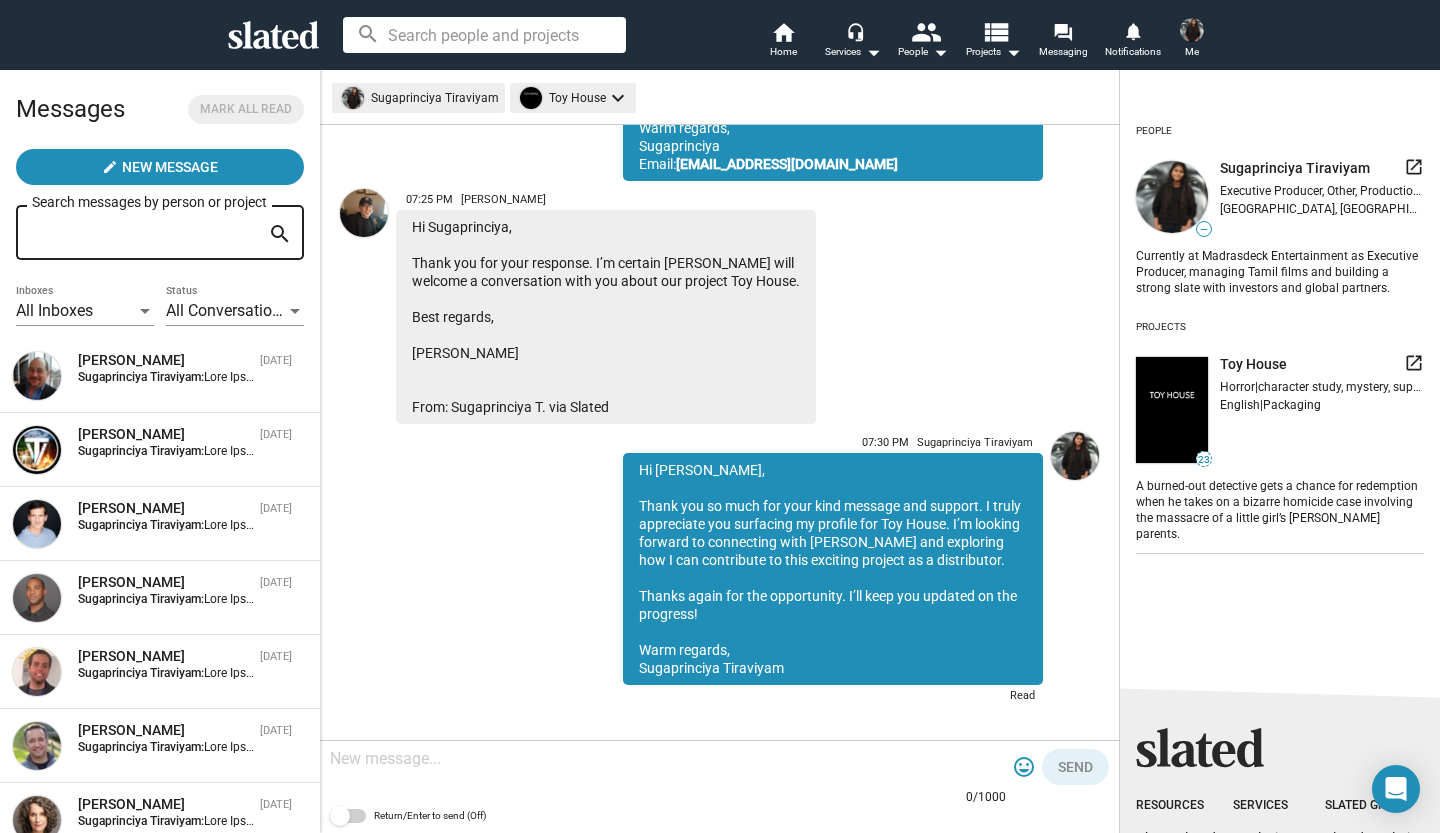 click on "Sugaprinciya Tiraviyam:" at bounding box center [185, 599] 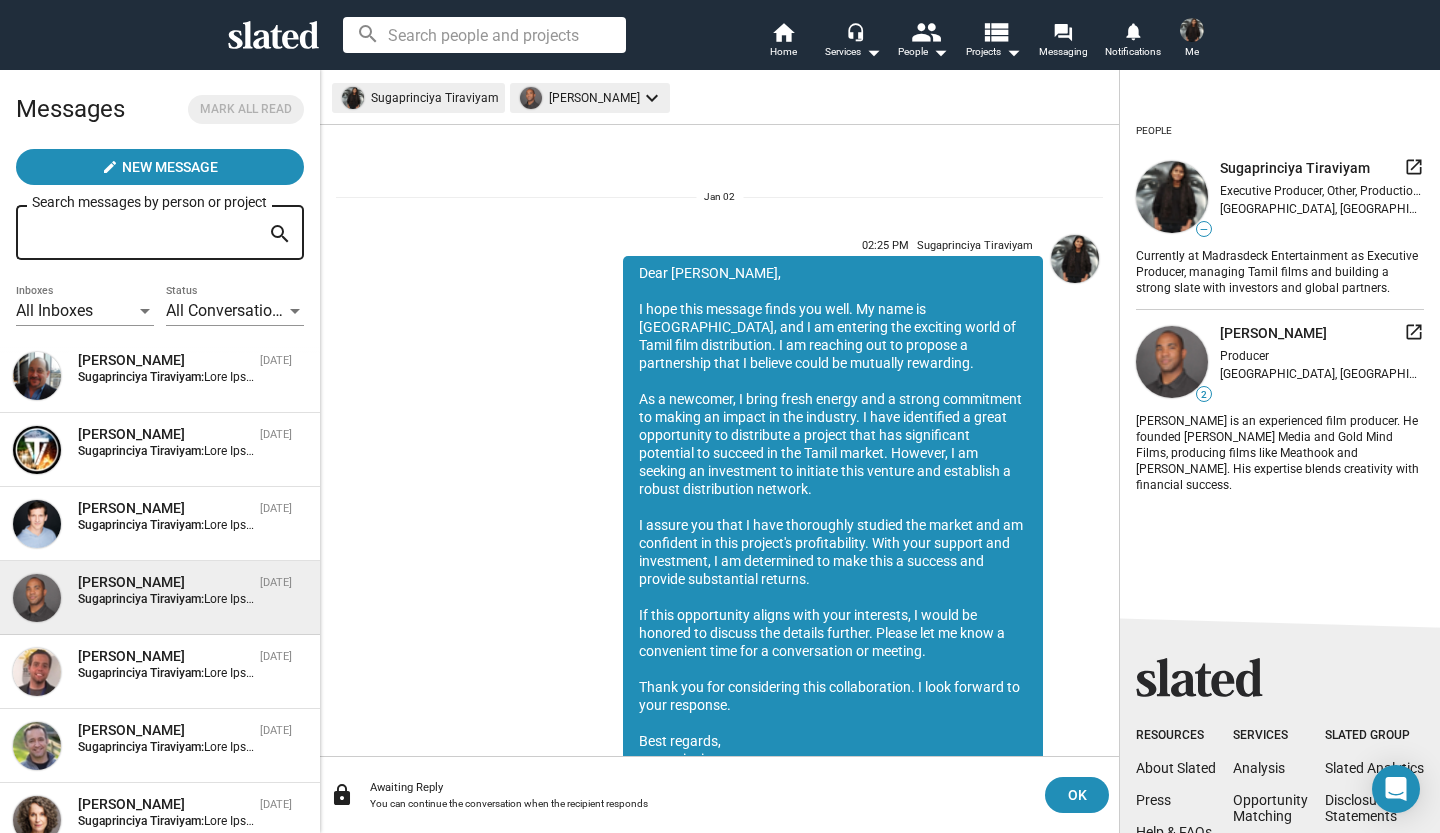 scroll, scrollTop: 110, scrollLeft: 0, axis: vertical 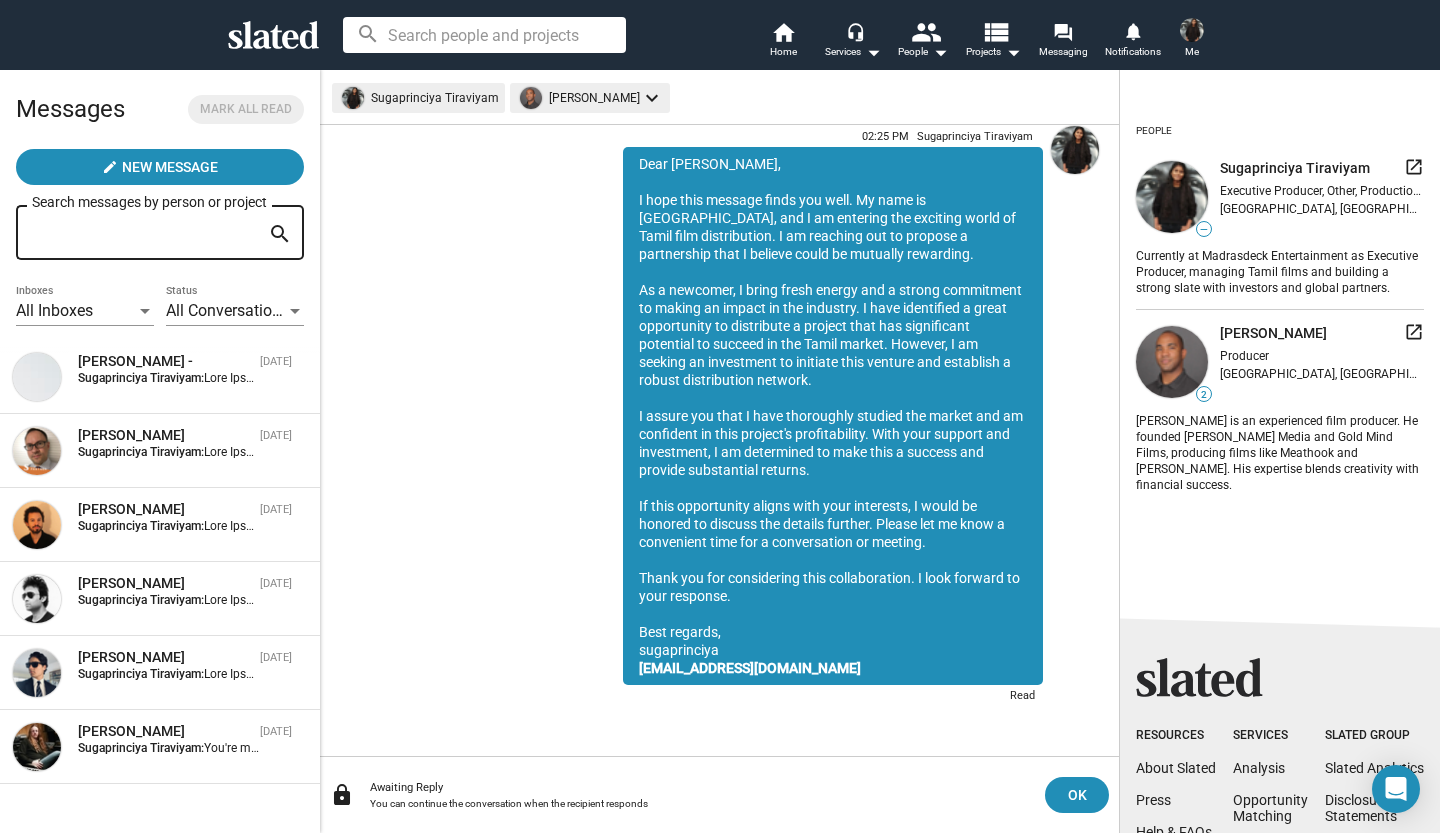 click on "Nov 21, 2024" at bounding box center (276, 731) 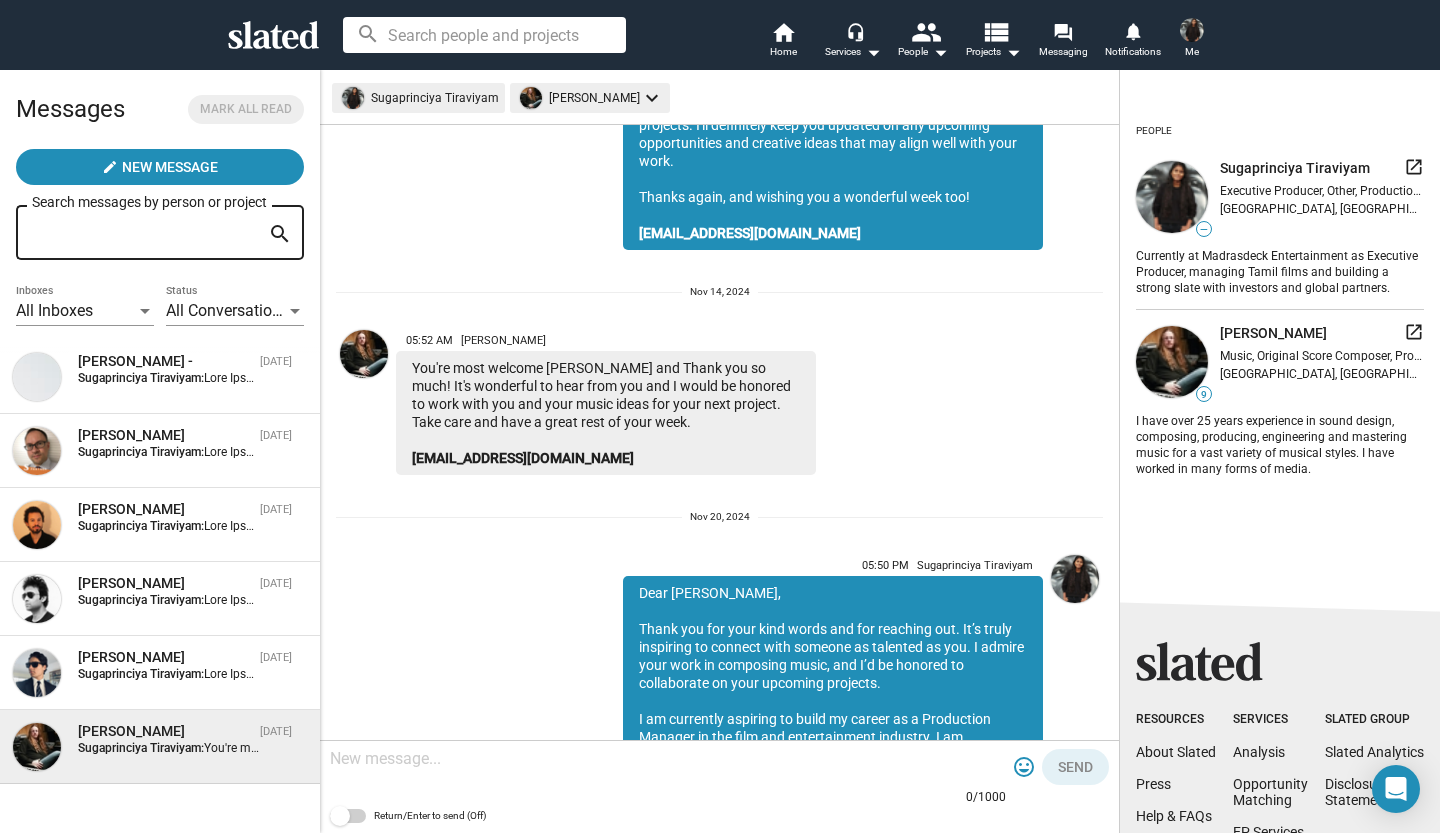 scroll, scrollTop: 272, scrollLeft: 0, axis: vertical 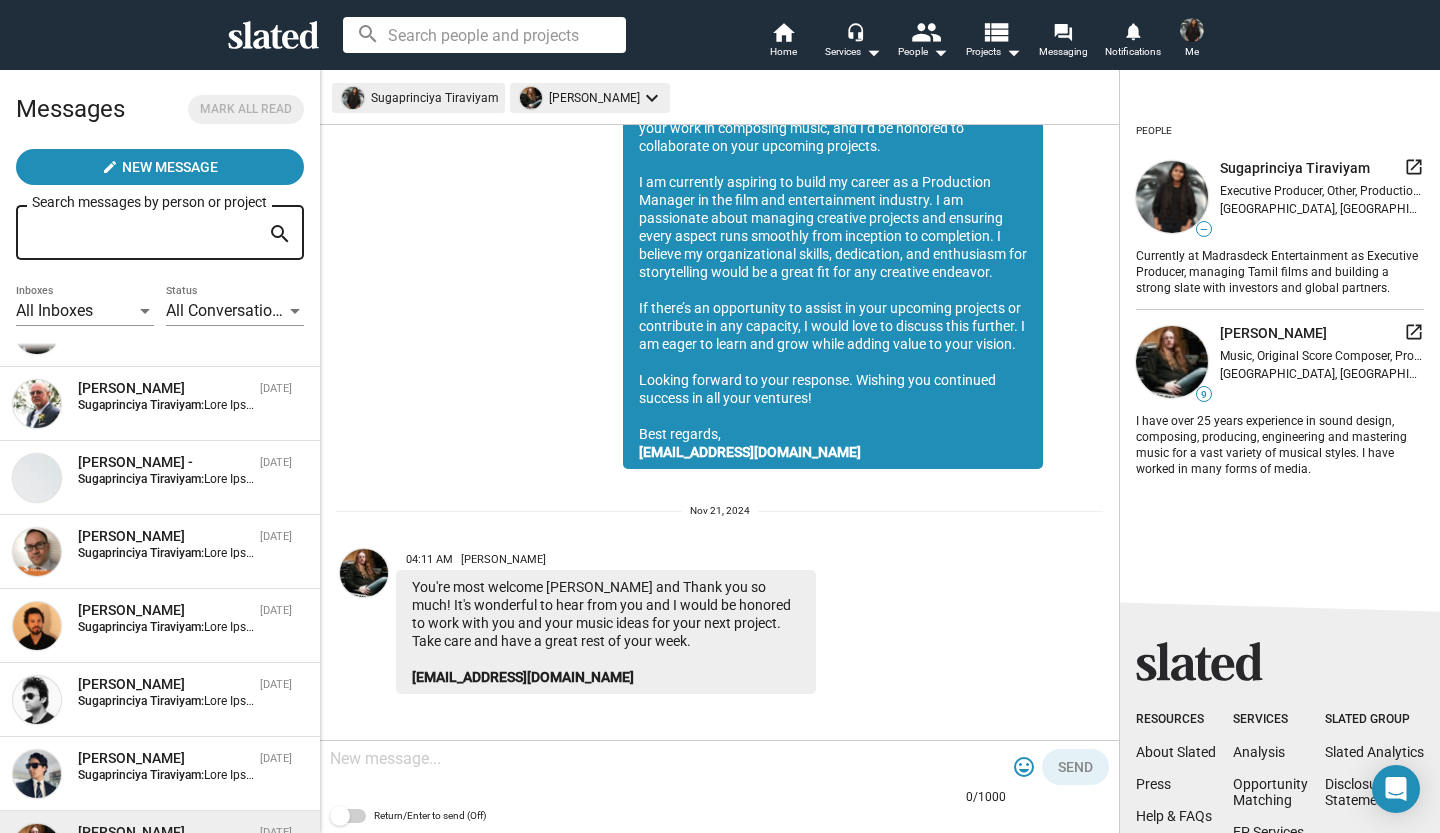 click on "Amit Shekhar Dec 24, 2024 Sugaprinciya Tiraviyam:" at bounding box center [160, 700] 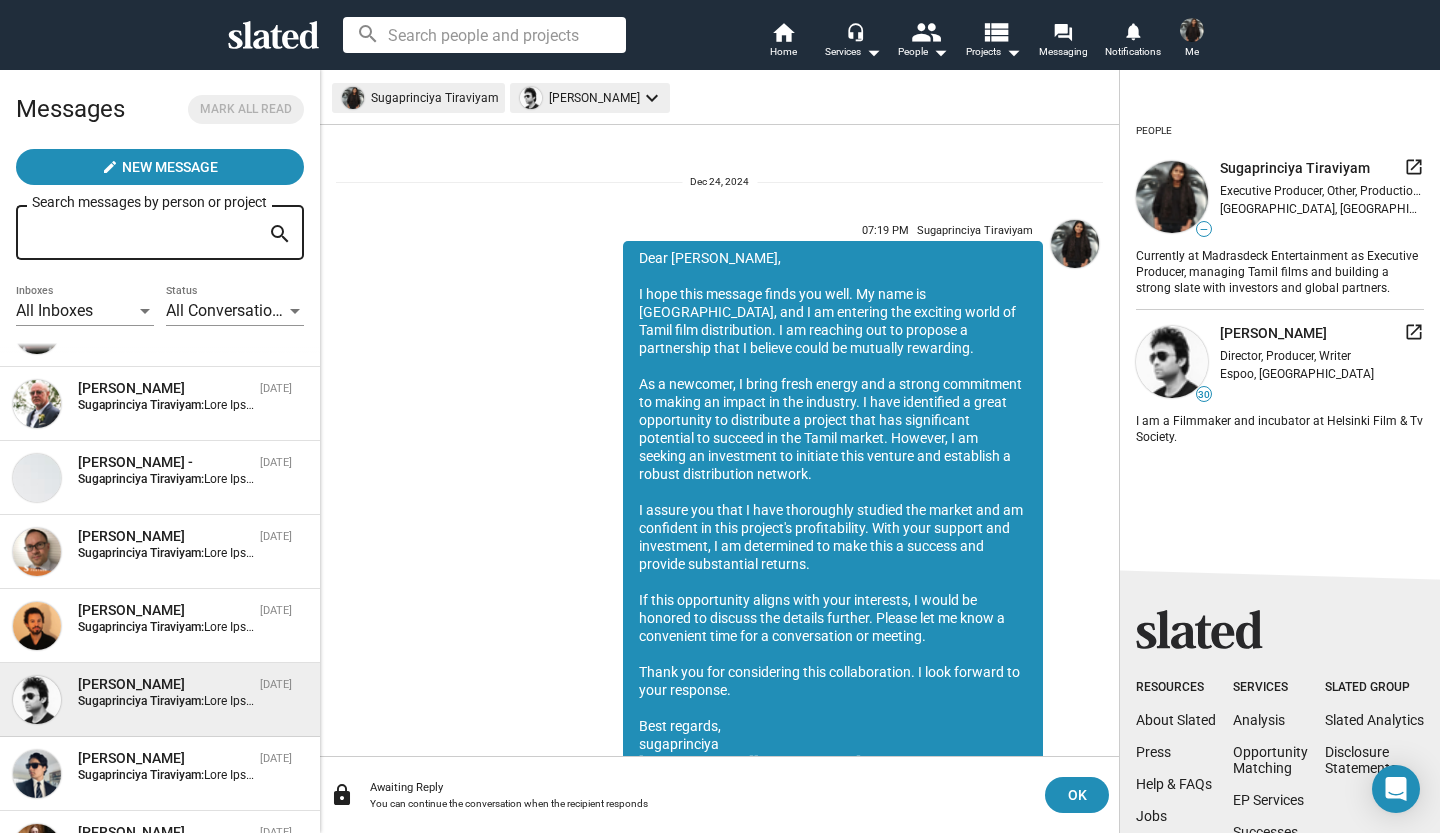scroll, scrollTop: 0, scrollLeft: 0, axis: both 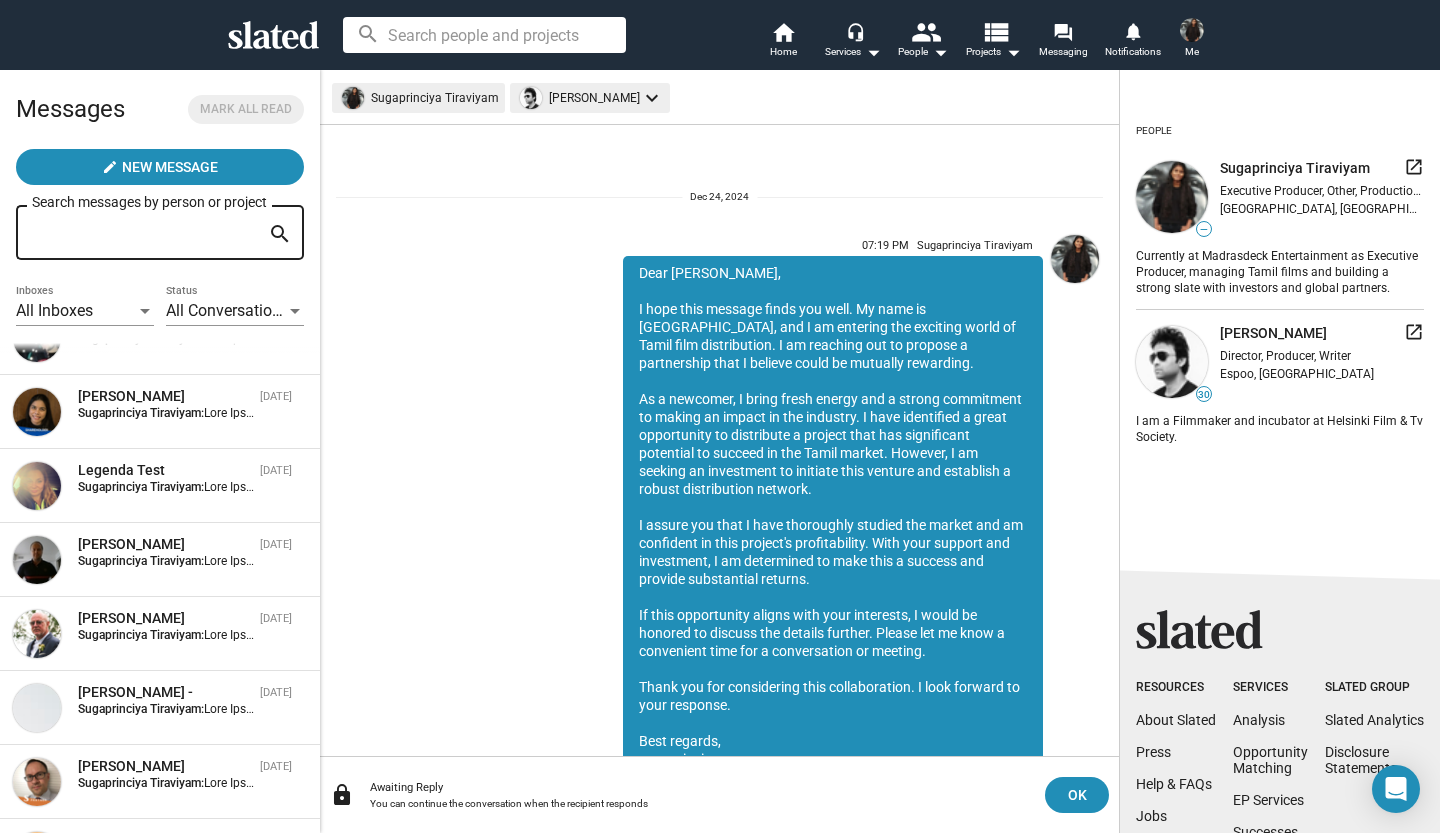 click at bounding box center (3126, 635) 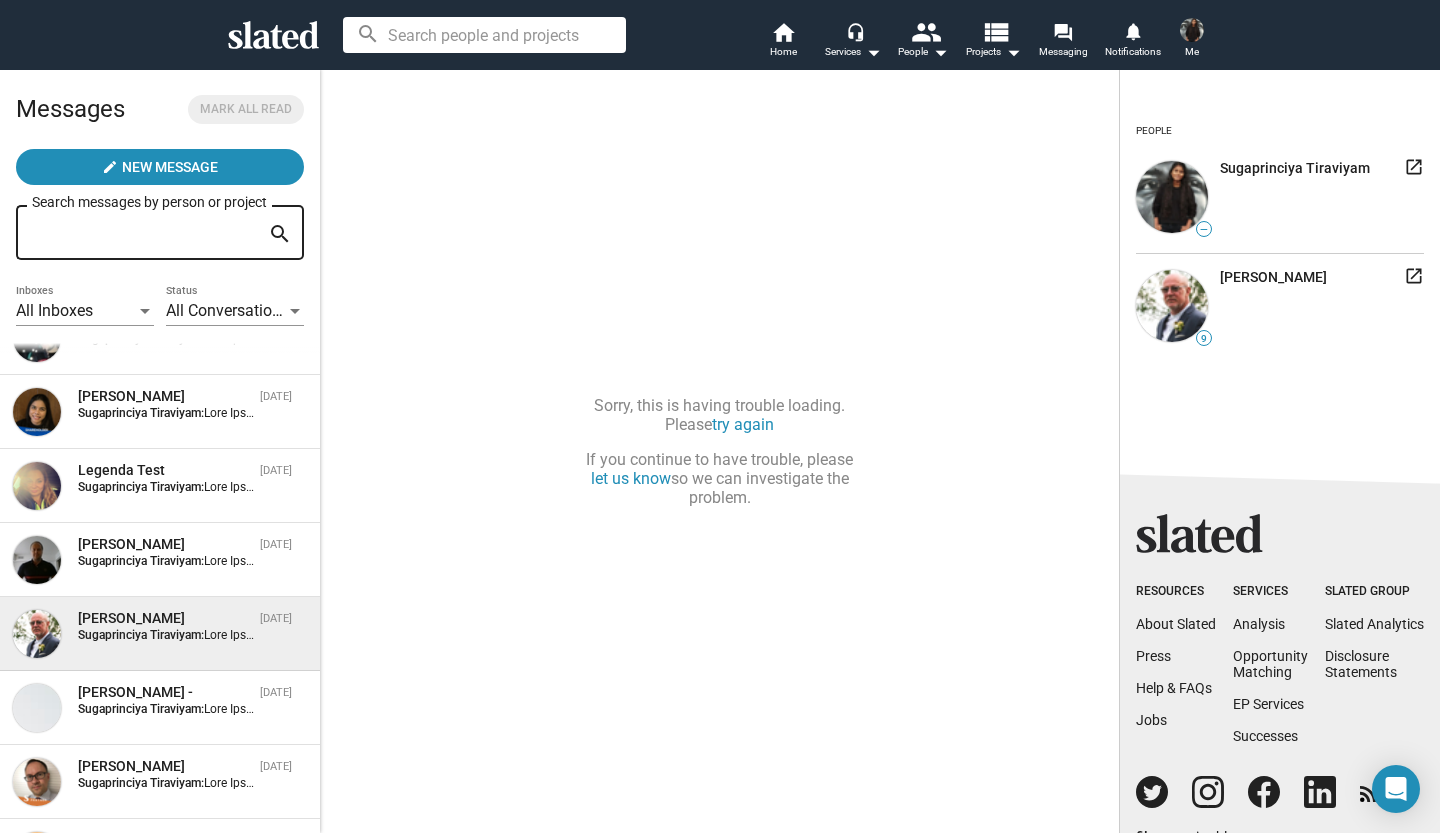 click on "Dec 31, 2024" at bounding box center (276, 618) 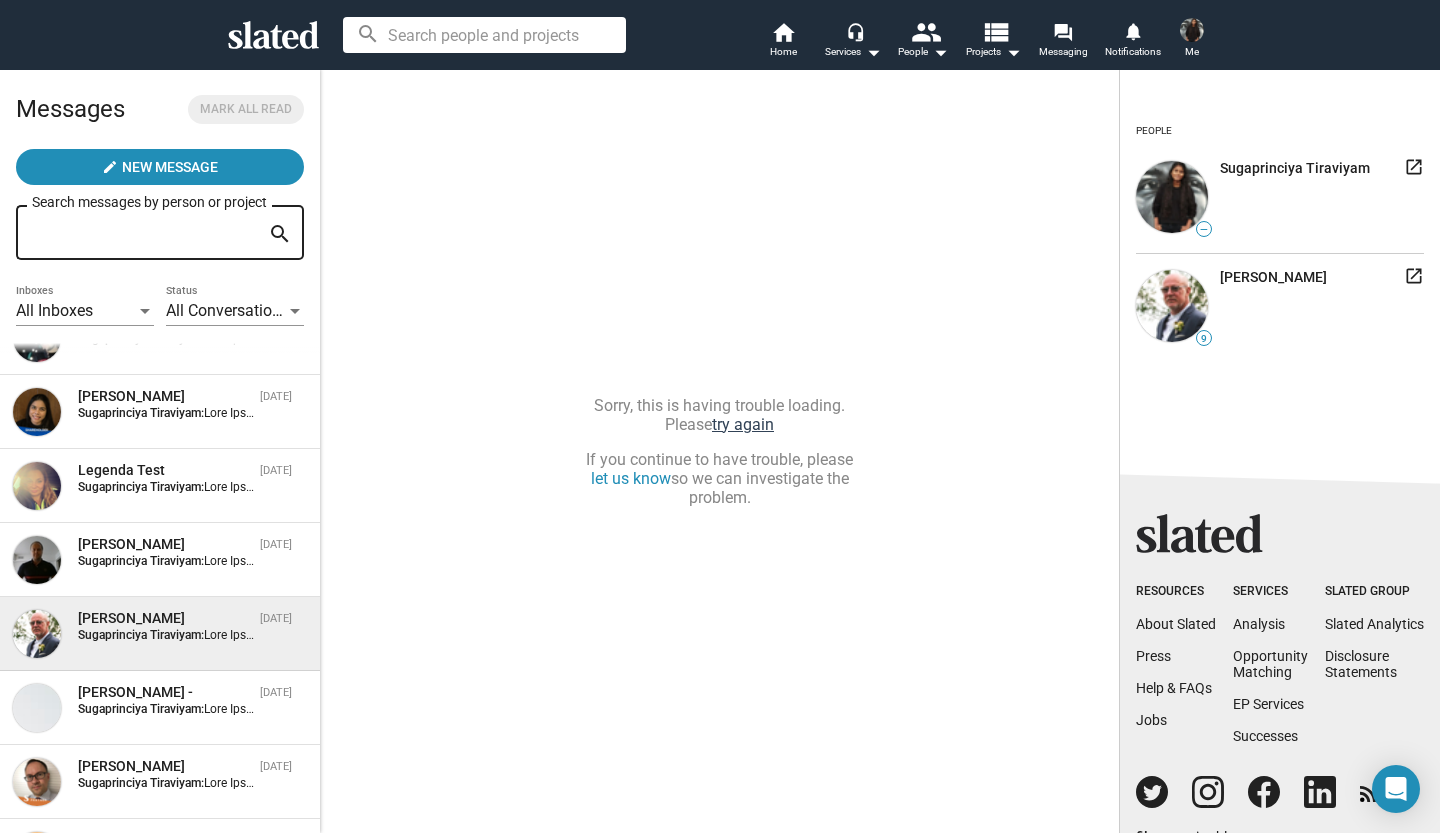click on "try again" 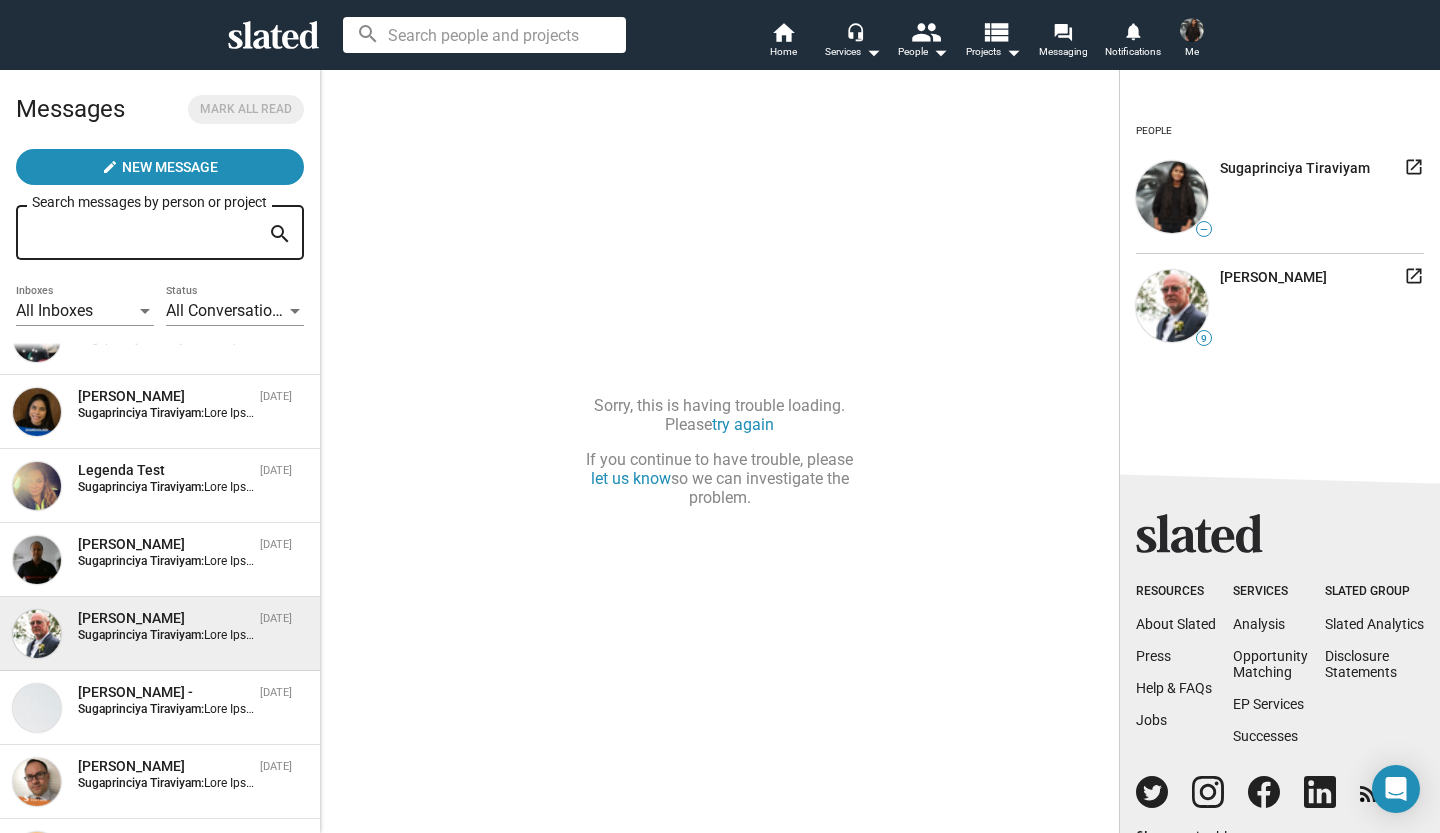click on "Ivan Lenev Dec 31, 2024" at bounding box center [185, 544] 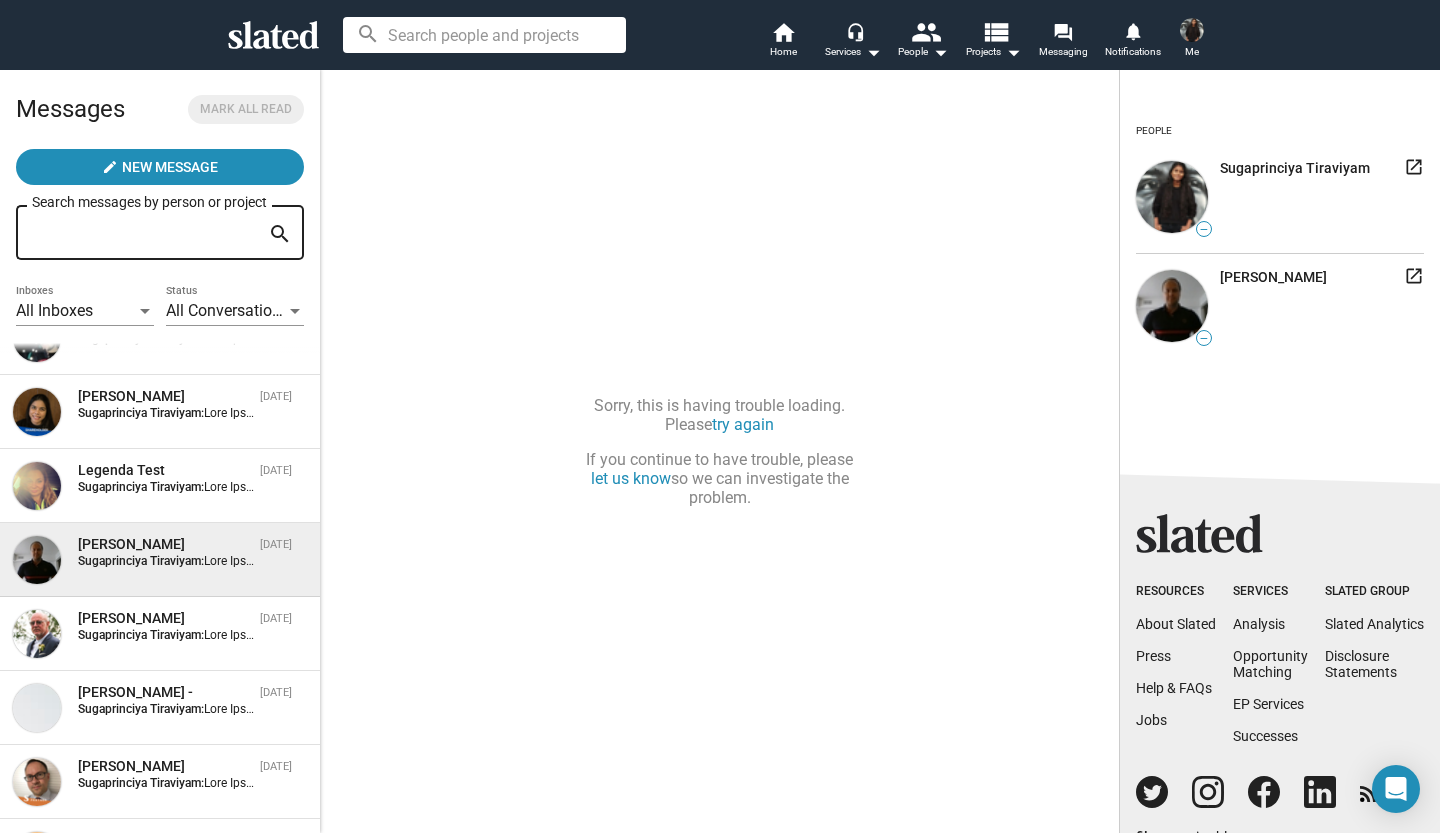 click on "Dec 31, 2024" at bounding box center (276, 470) 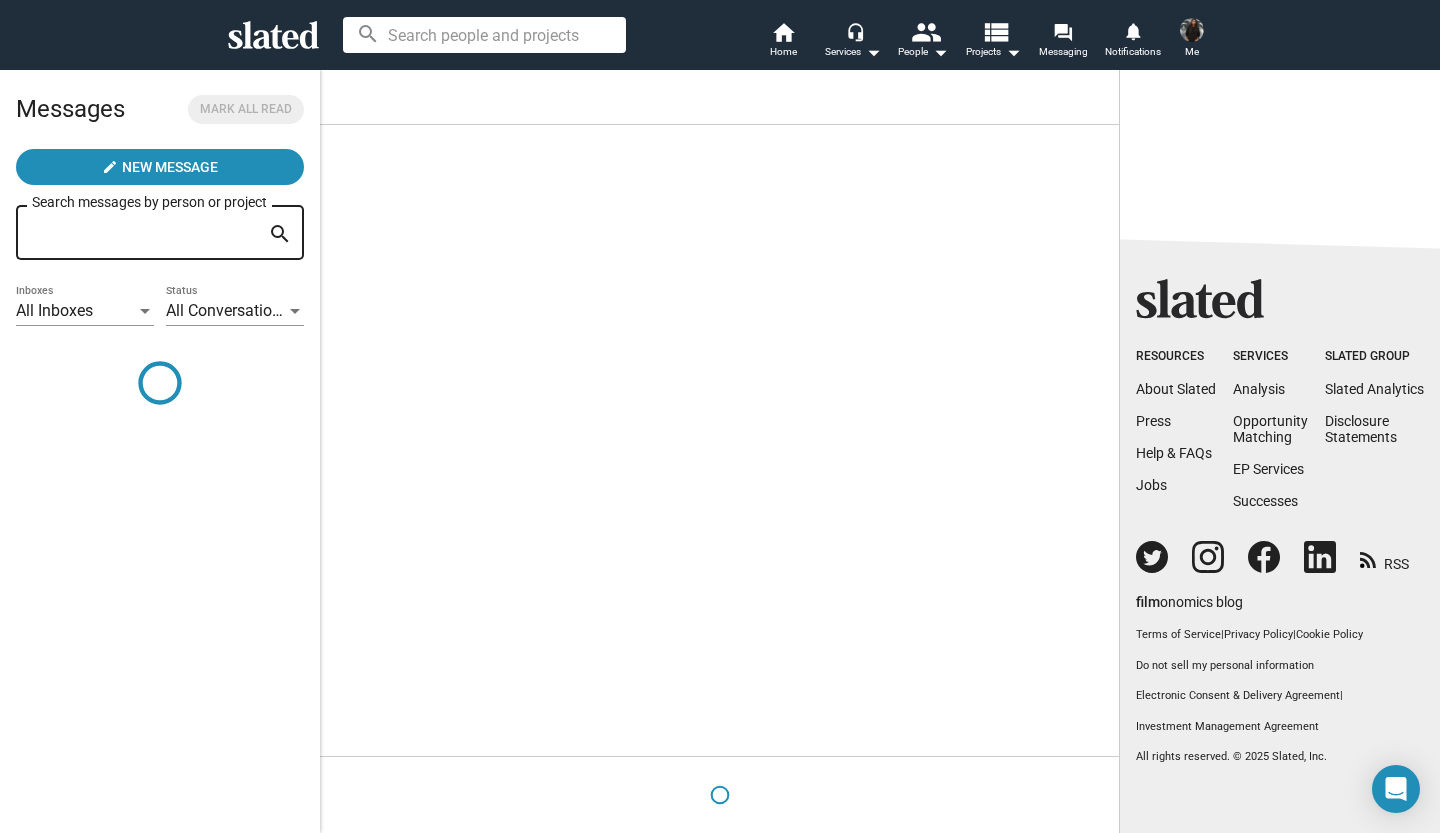 scroll, scrollTop: 0, scrollLeft: 0, axis: both 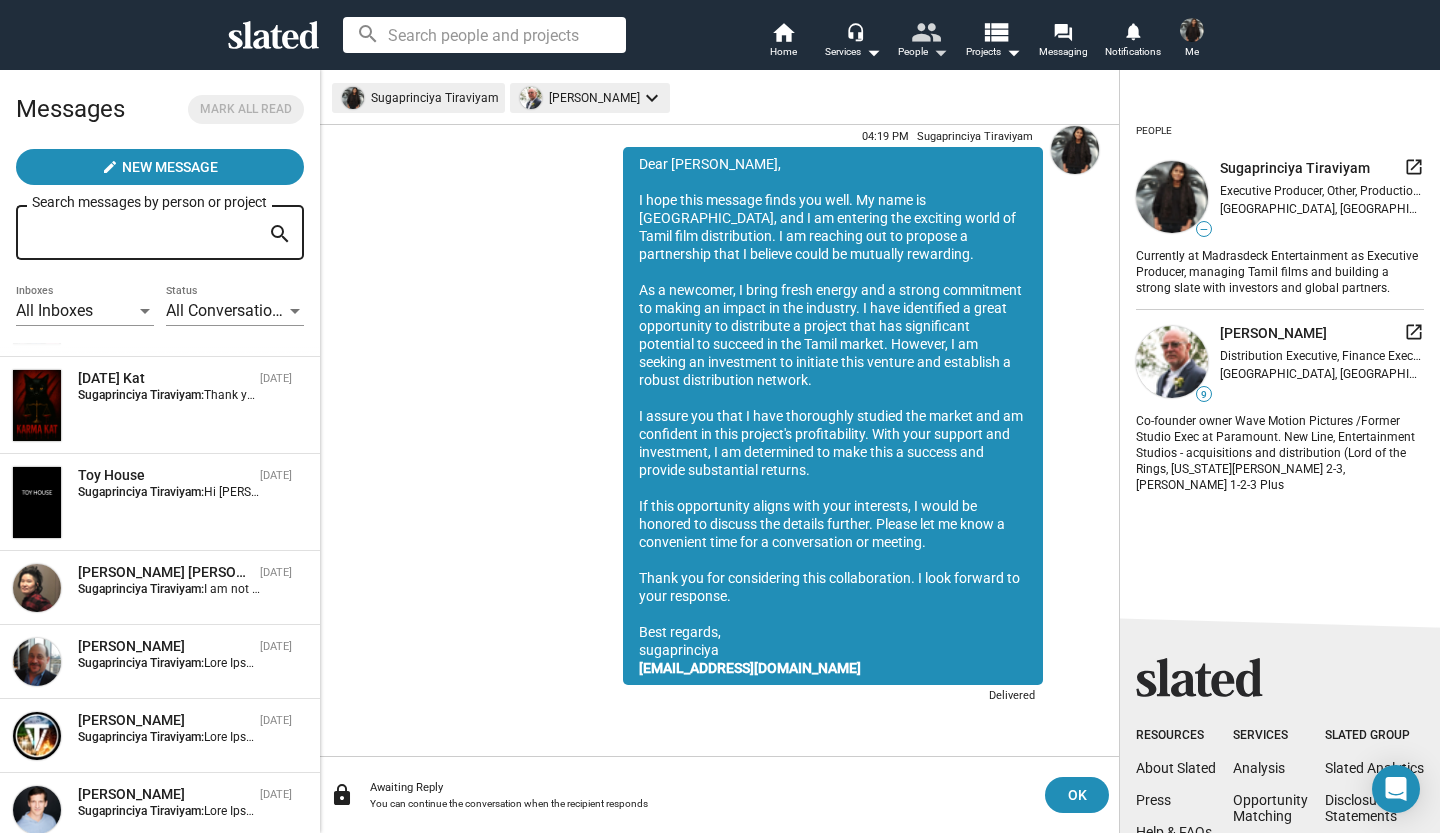click on "people" at bounding box center [925, 31] 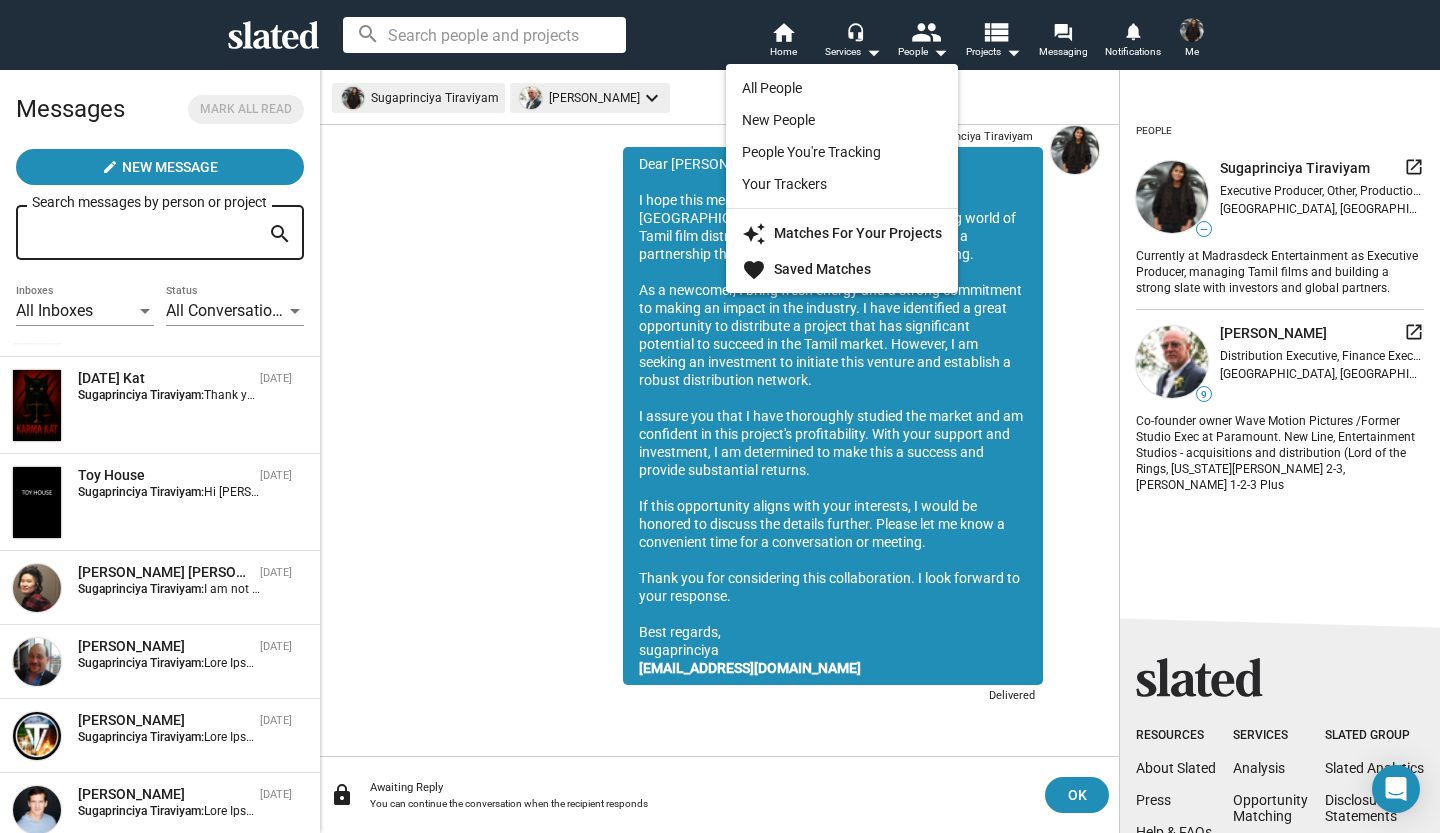 click on "All People" at bounding box center [842, 88] 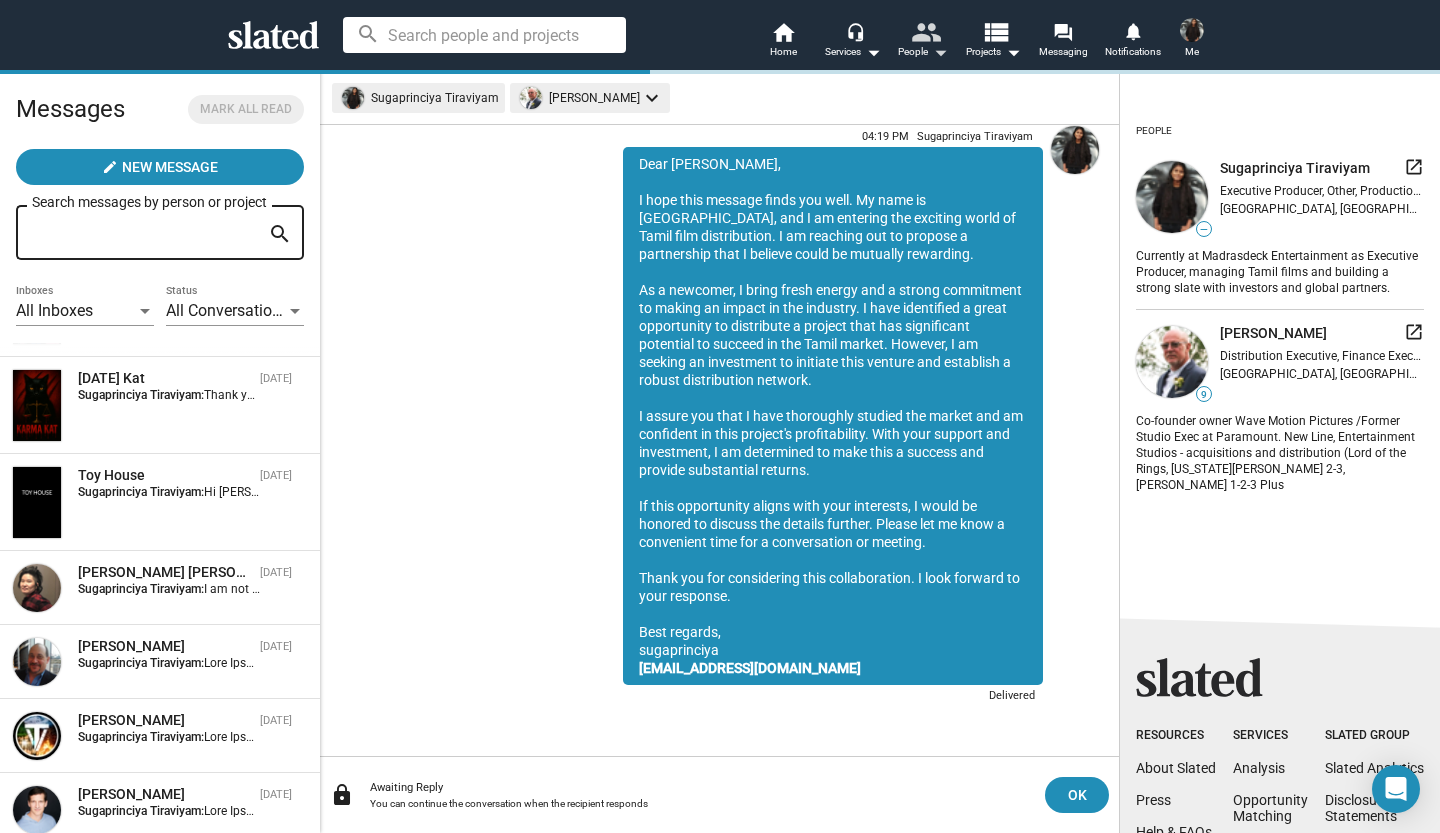 scroll, scrollTop: 0, scrollLeft: 0, axis: both 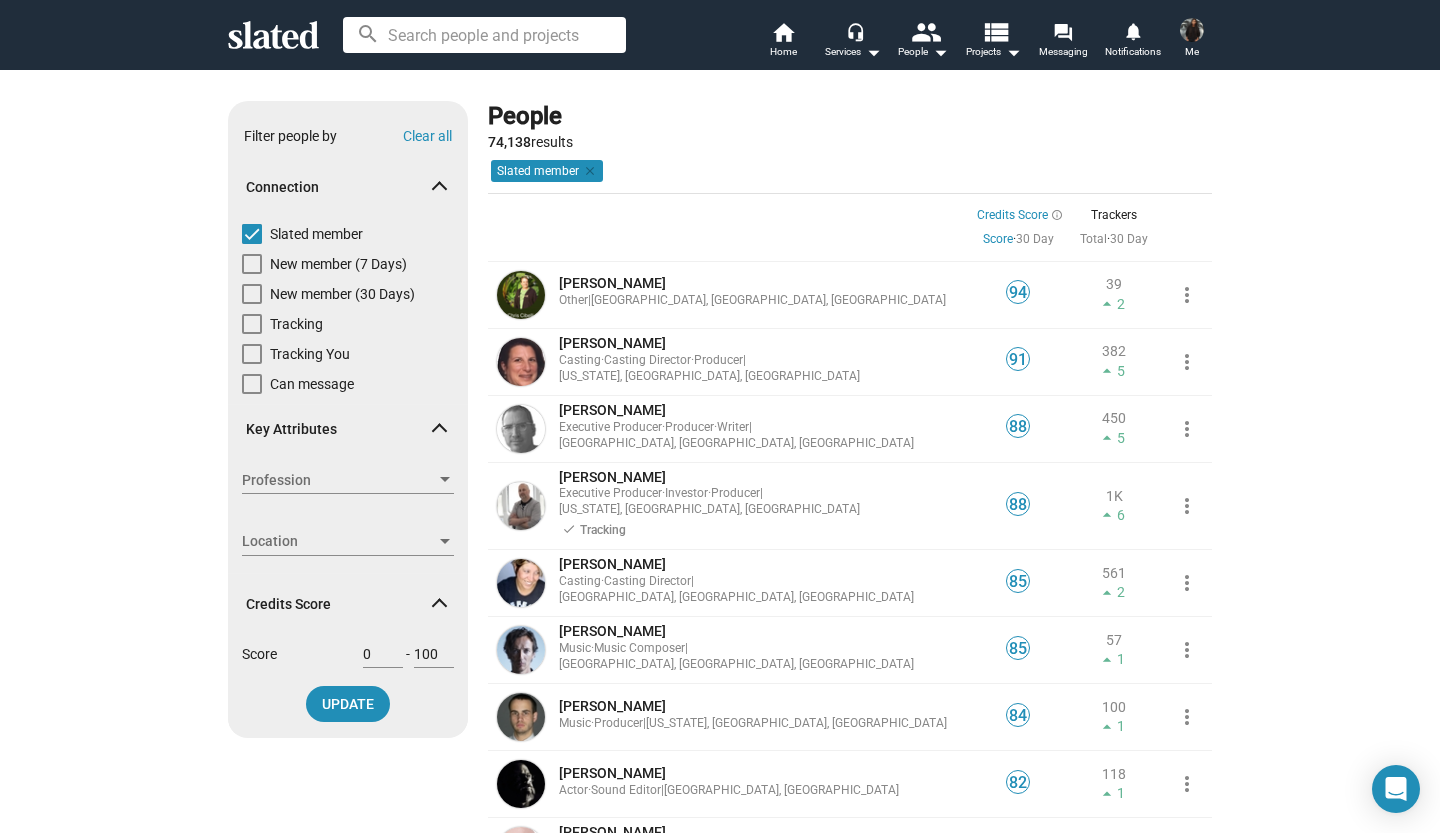 click at bounding box center (484, 35) 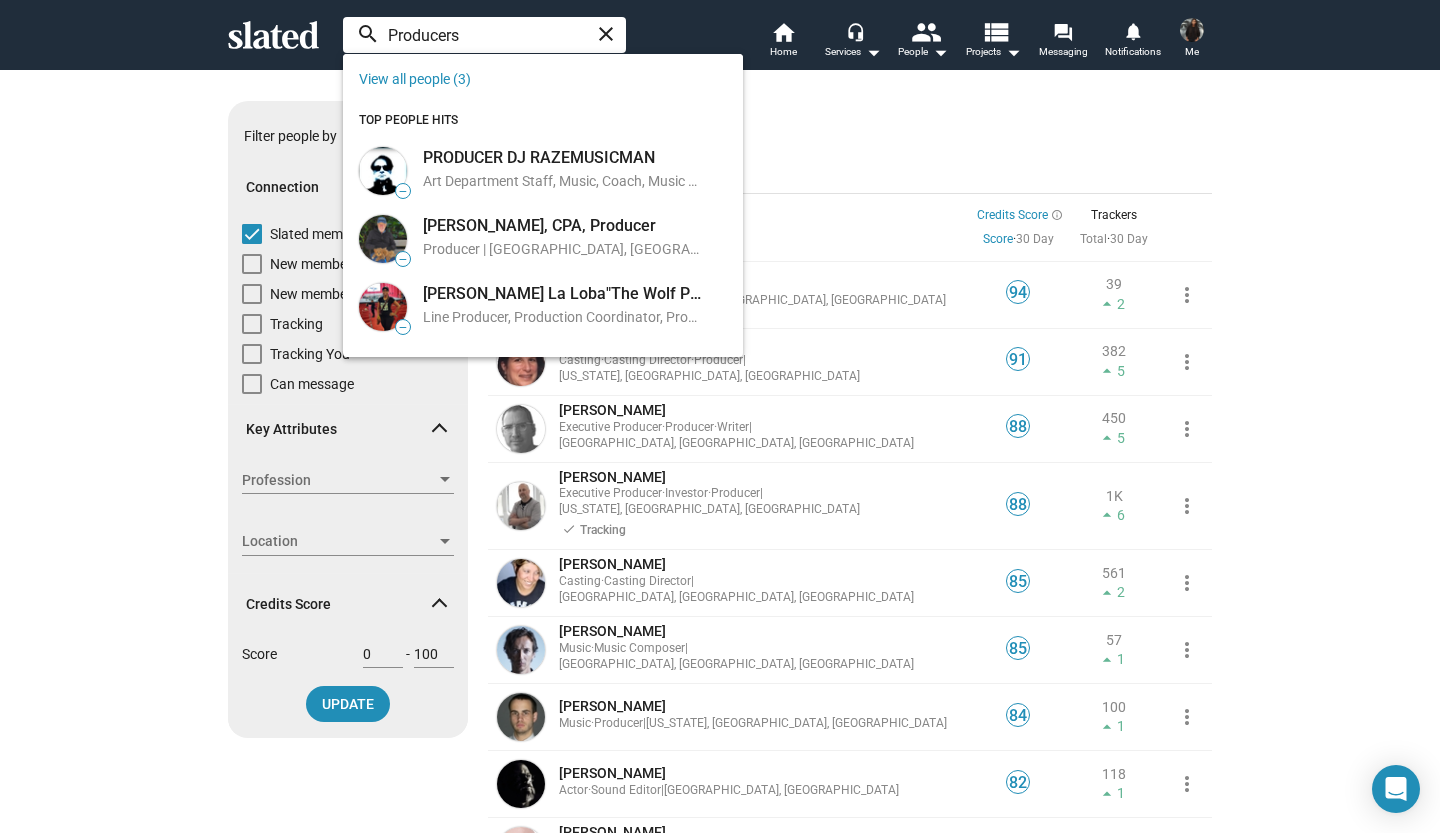 type on "Producers" 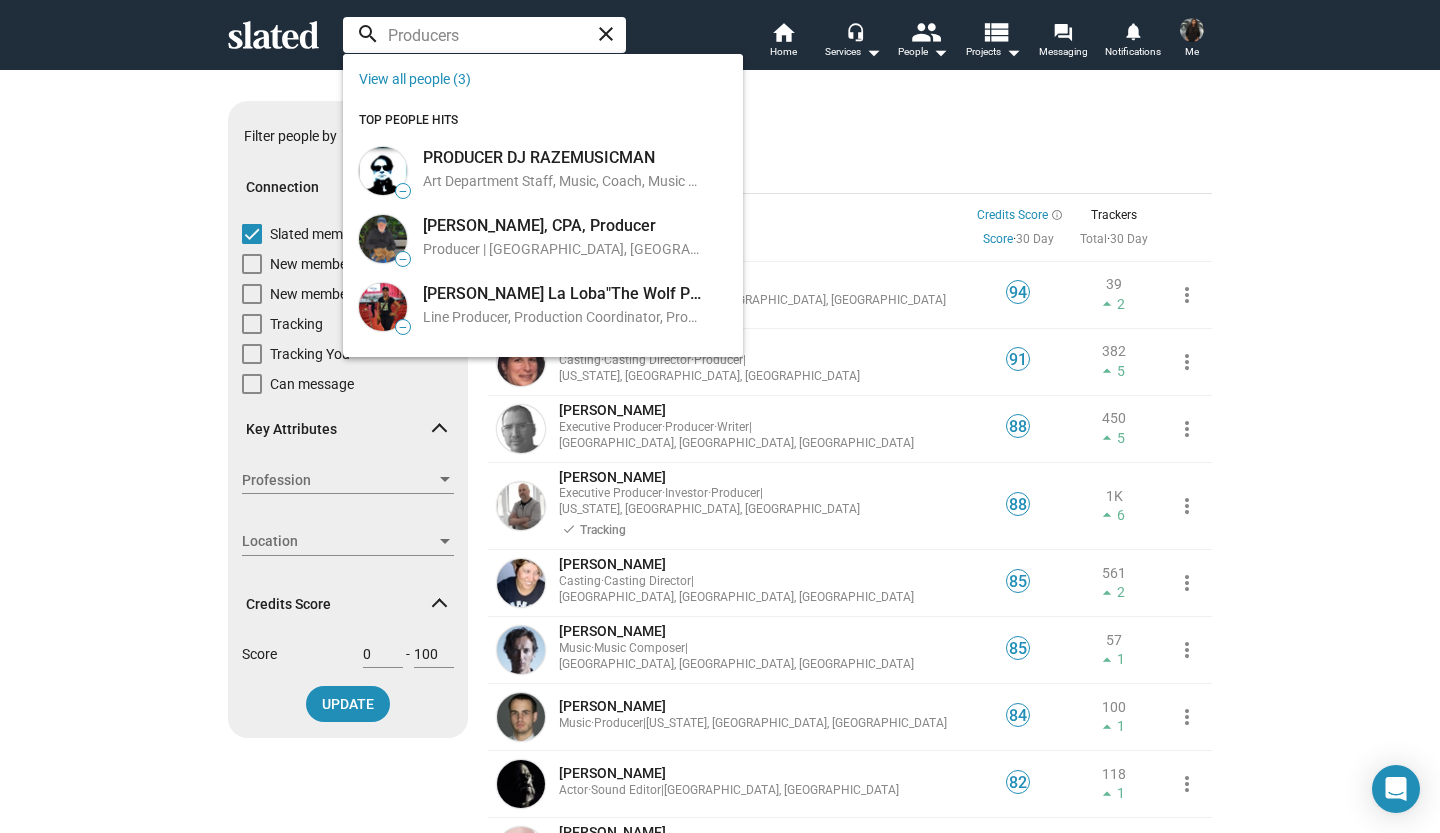 click on "Show filters Filter people by Clear all Connection   Slated member   New member (7 Days)   New member (30 Days)   Tracking   Tracking You   Can message Key Attributes Profession Profession Location Location Credits Score  Score  0  -  100 UPDATE People 74,138  results Credits Score Sort by  Slated member   clear Credits Score info_outline Score   ·   30 Day    Trackers Total   ·   30 Day    94 [PERSON_NAME] Other  |  [GEOGRAPHIC_DATA], [GEOGRAPHIC_DATA], [GEOGRAPHIC_DATA] 94 39 arrow_drop_up 2  more_vert 91 [PERSON_NAME] Casting  ·  Casting Director  ·  Producer  |  [US_STATE], [GEOGRAPHIC_DATA], [GEOGRAPHIC_DATA] 91 382 arrow_drop_up 5  more_vert 88 [PERSON_NAME] Executive Producer  ·  Producer  ·  Writer  |  [GEOGRAPHIC_DATA], [GEOGRAPHIC_DATA], [GEOGRAPHIC_DATA] 88 450 arrow_drop_up 5  more_vert 88 [PERSON_NAME] Executive Producer  ·  Investor  ·  Producer  |  [US_STATE], [GEOGRAPHIC_DATA], [GEOGRAPHIC_DATA]   done Tracking 88 1K arrow_drop_up 6  more_vert 85 [PERSON_NAME] Casting  ·  Casting Director  |  [GEOGRAPHIC_DATA], [GEOGRAPHIC_DATA], [GEOGRAPHIC_DATA] 85 561 arrow_drop_up 2  more_vert 85 [PERSON_NAME] Music  ·  85" 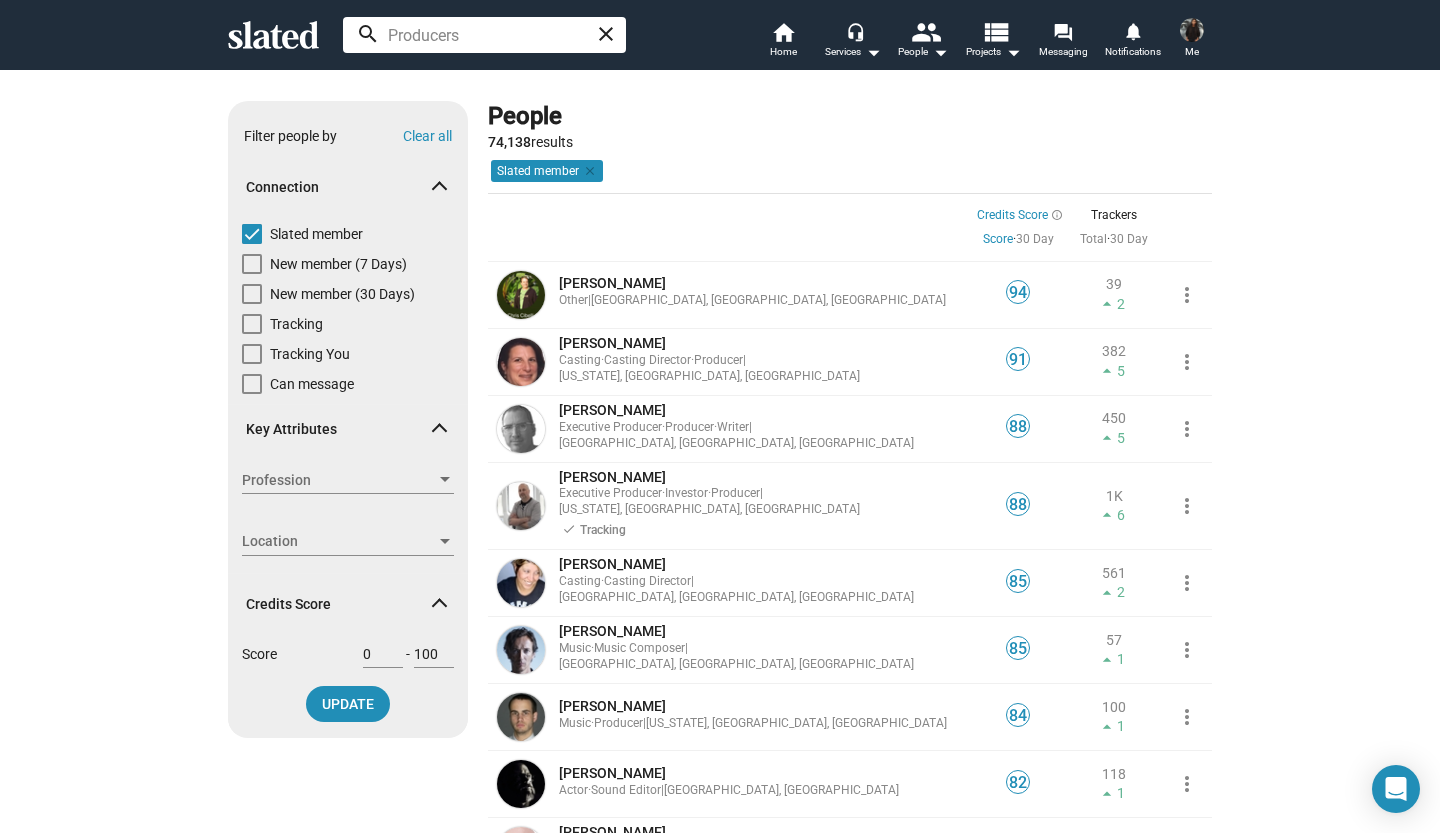 click on "close" 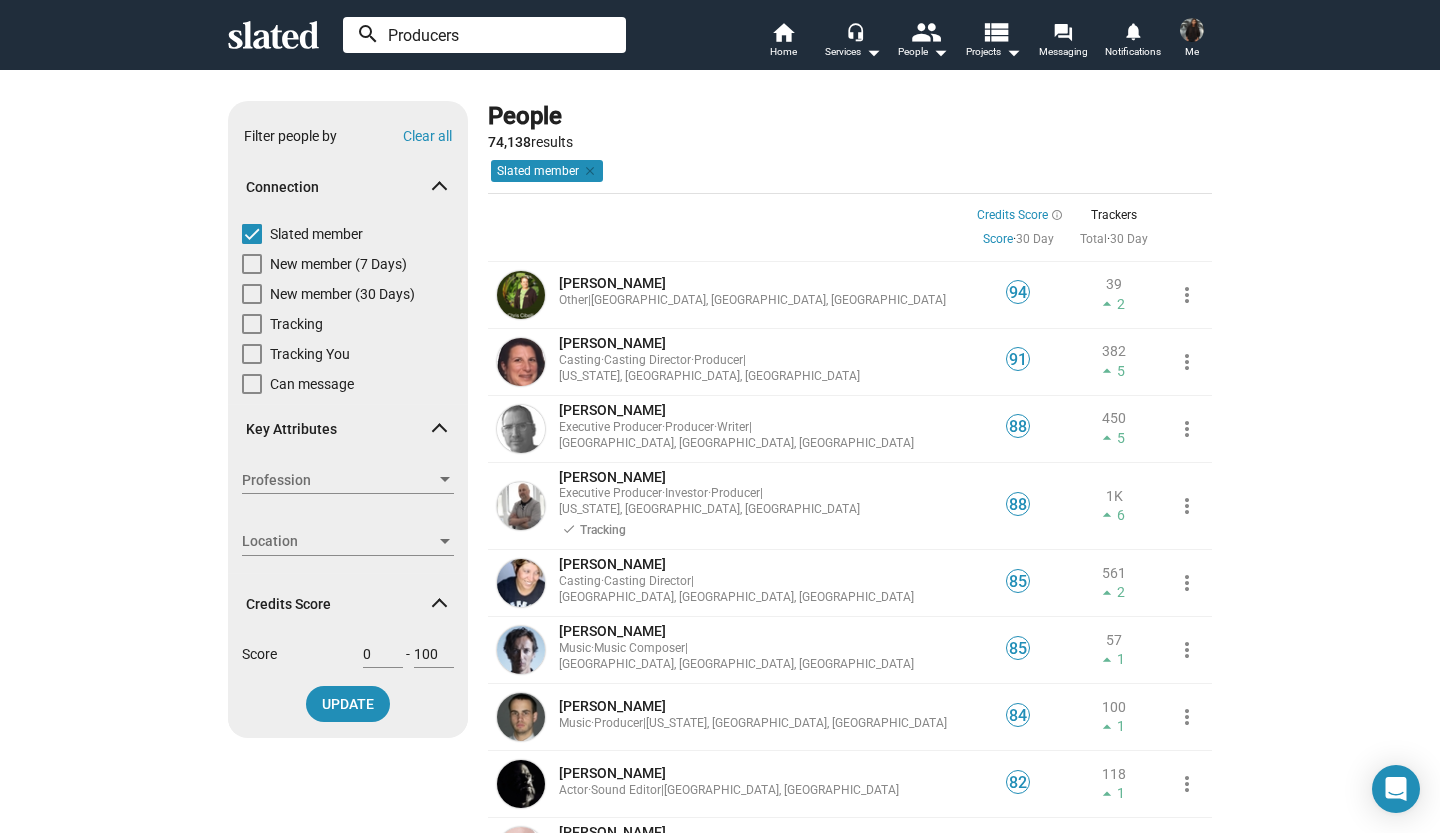 type 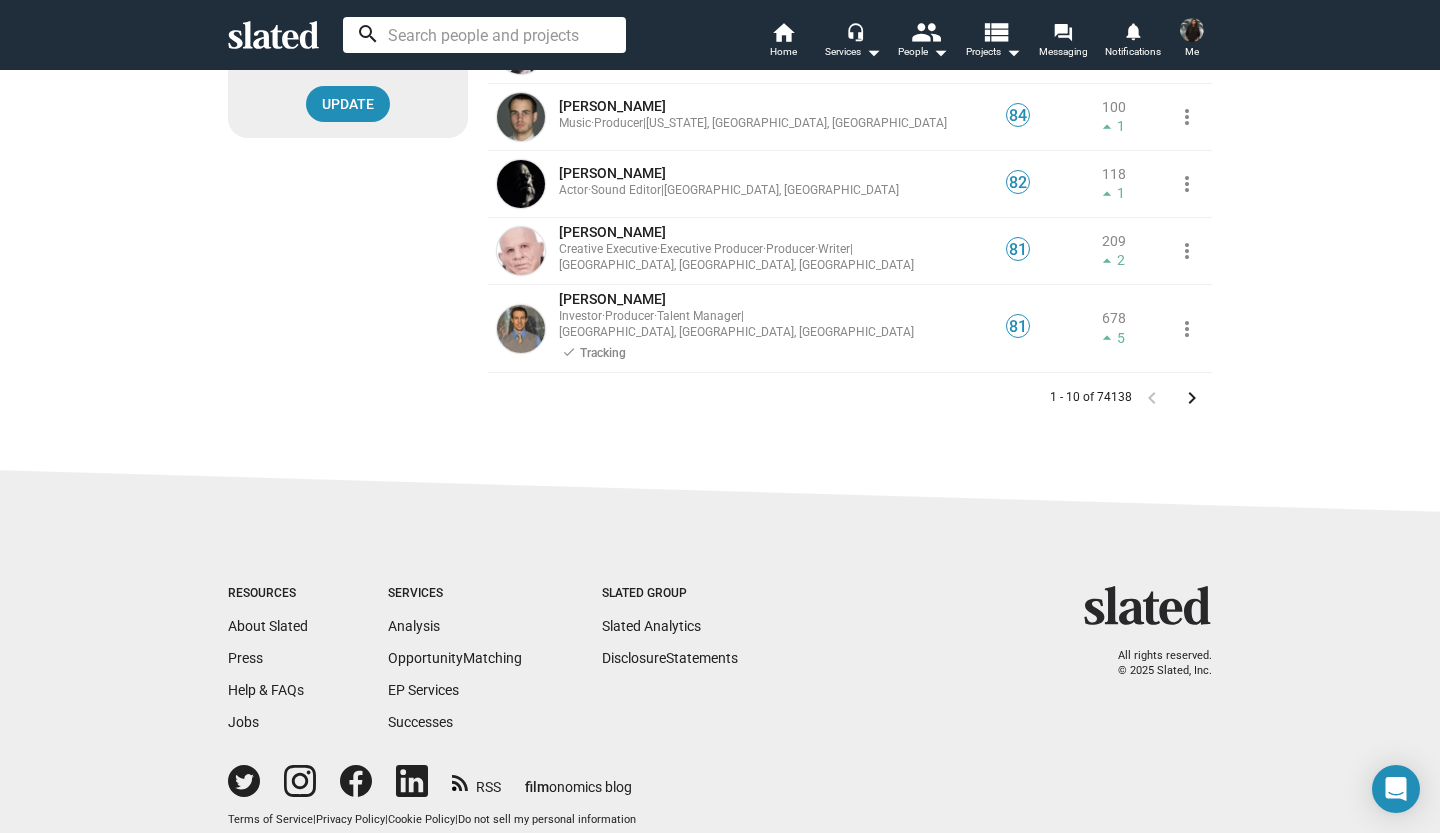 scroll, scrollTop: 602, scrollLeft: 0, axis: vertical 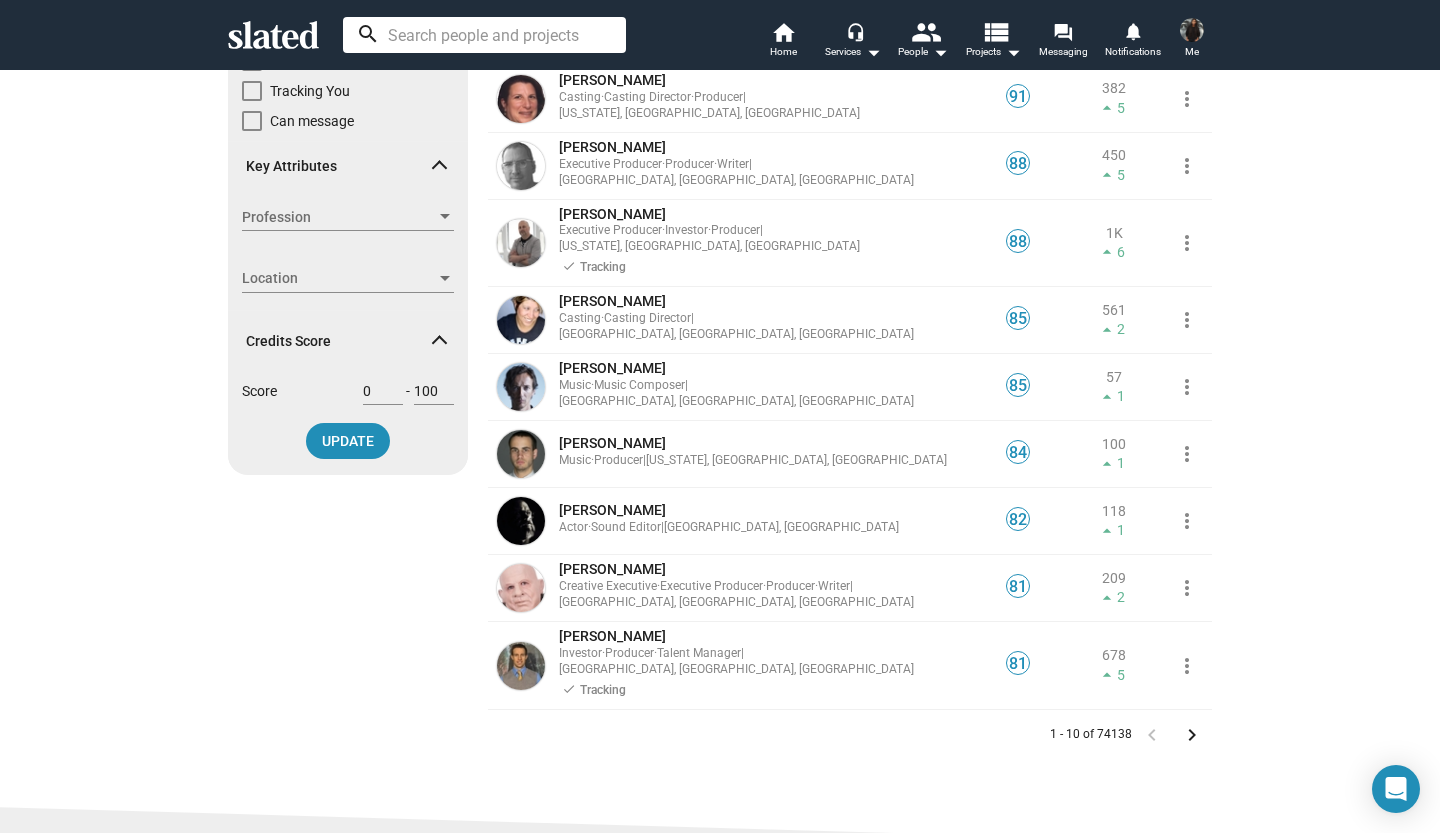 click on "keyboard_arrow_right" 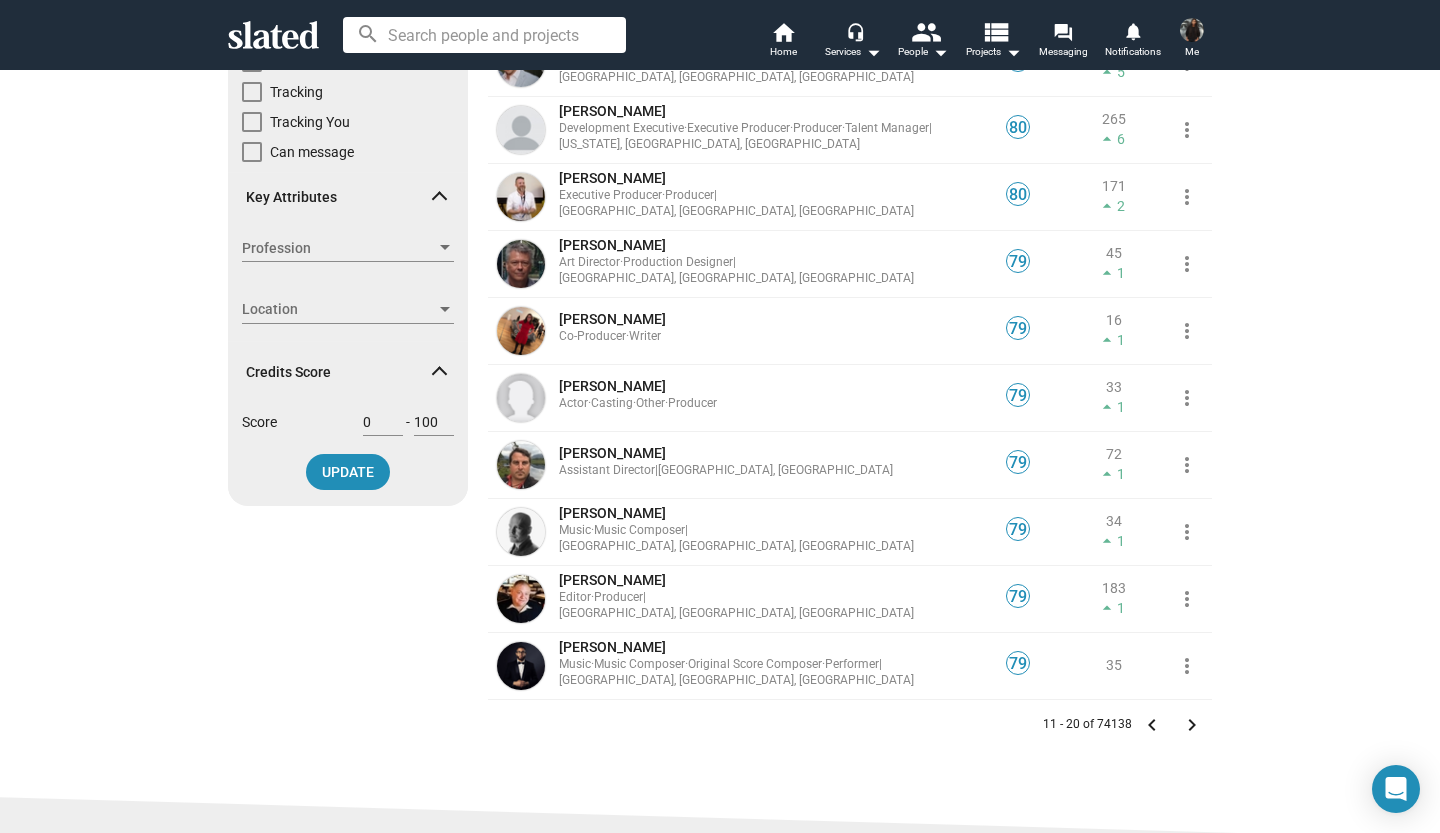 scroll, scrollTop: 232, scrollLeft: 0, axis: vertical 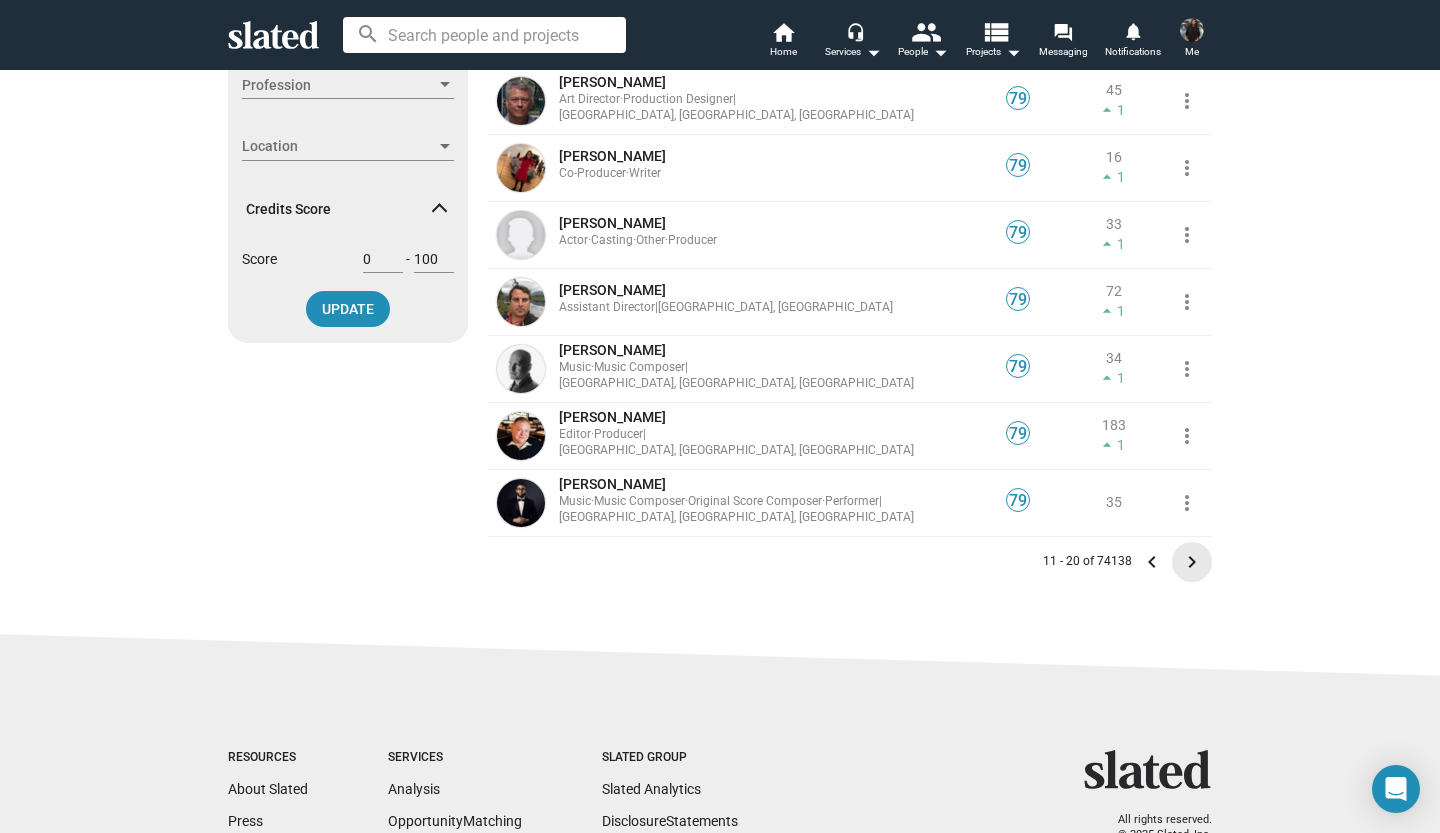 click on "keyboard_arrow_right" 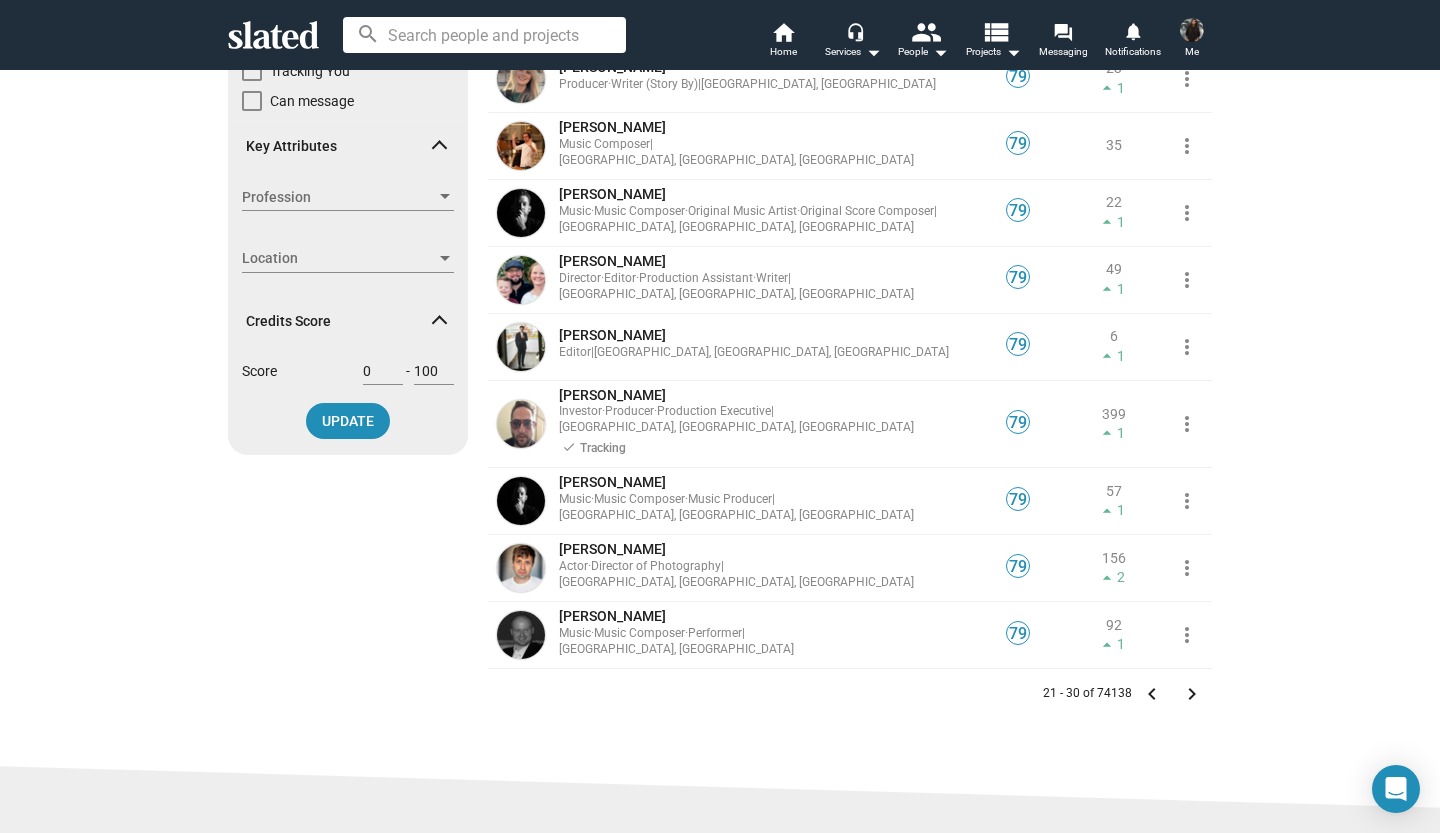 scroll, scrollTop: 281, scrollLeft: 0, axis: vertical 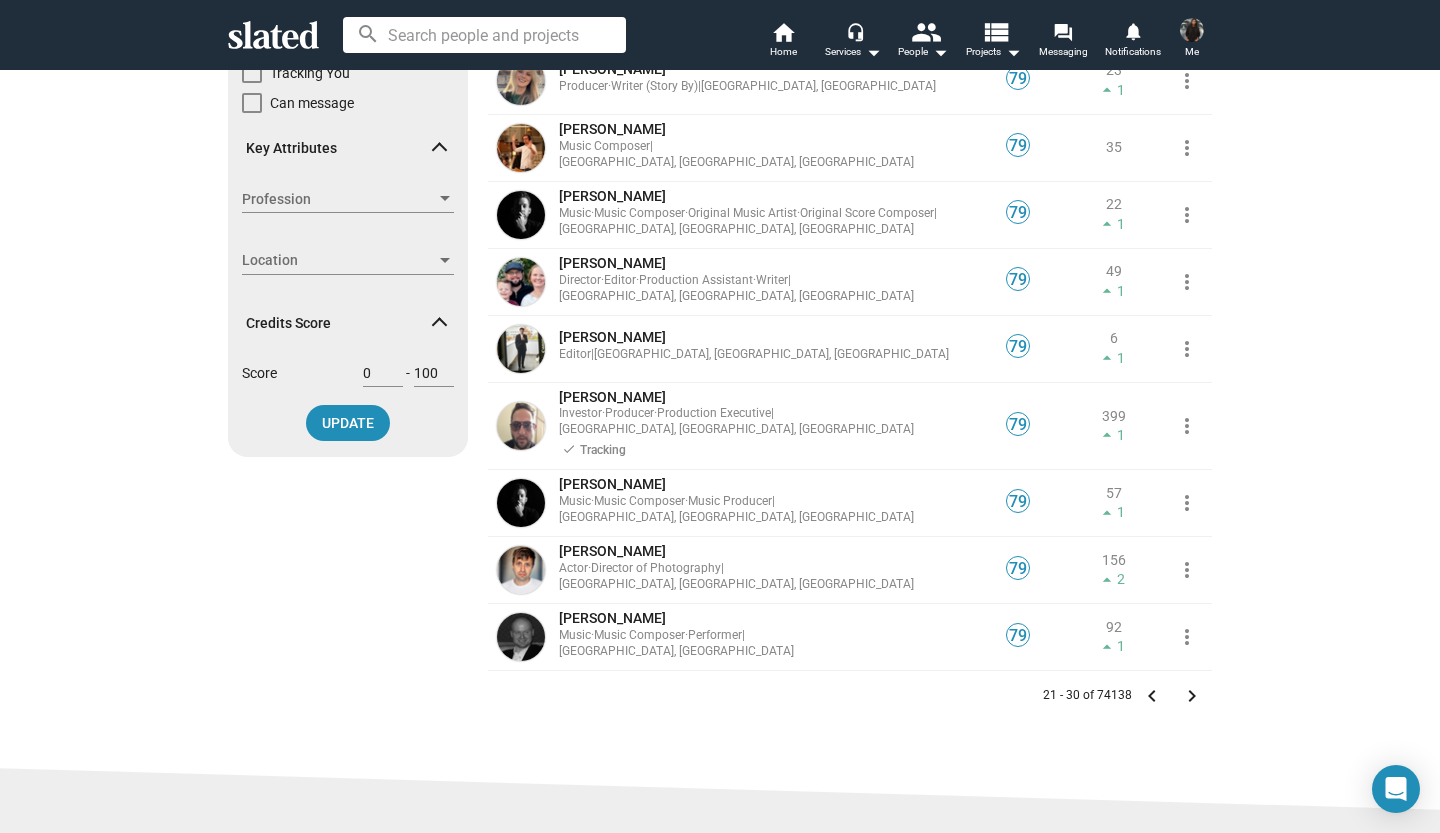 click on "Producer  ·" 